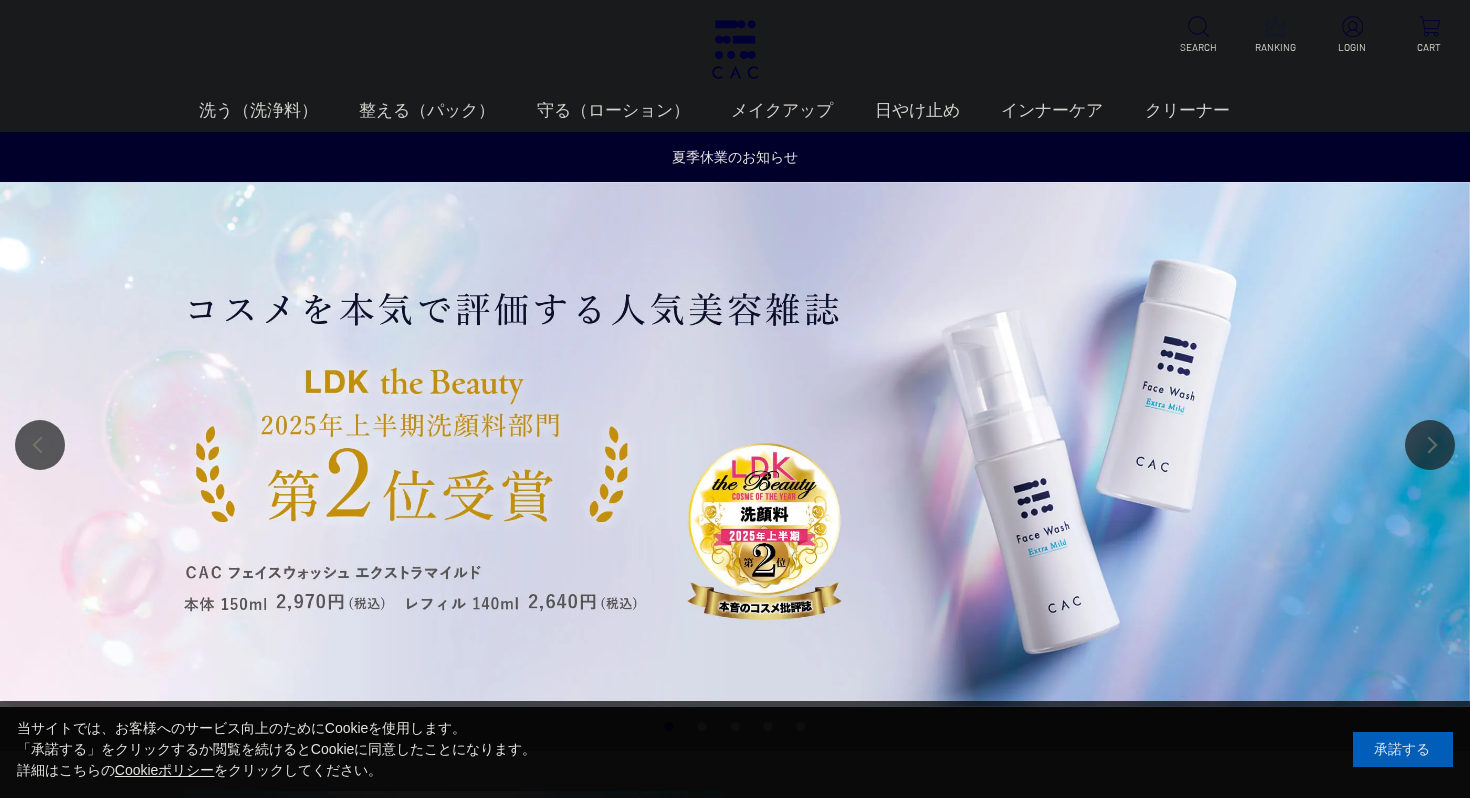 scroll, scrollTop: 0, scrollLeft: 0, axis: both 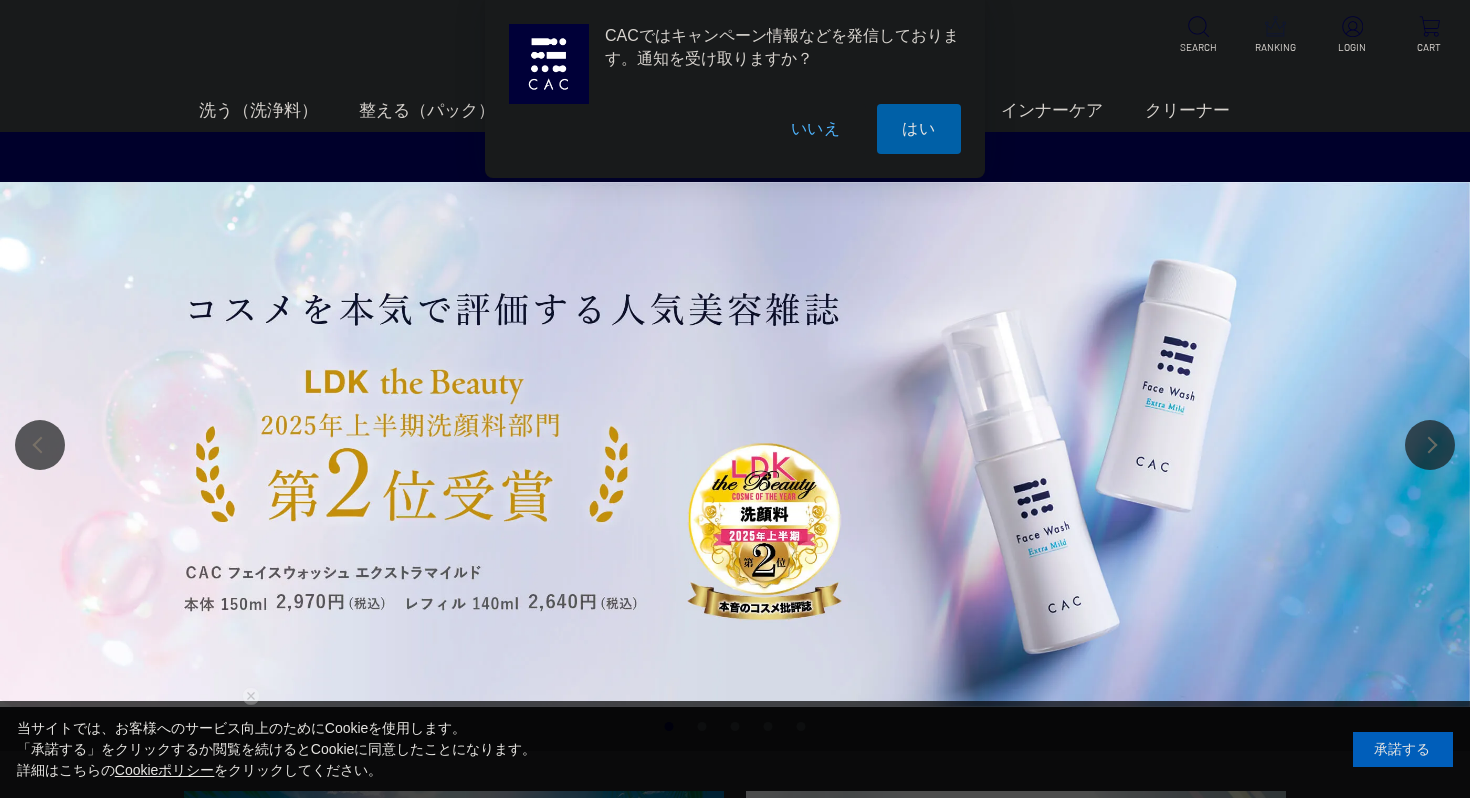 click on "いいえ" at bounding box center (816, 129) 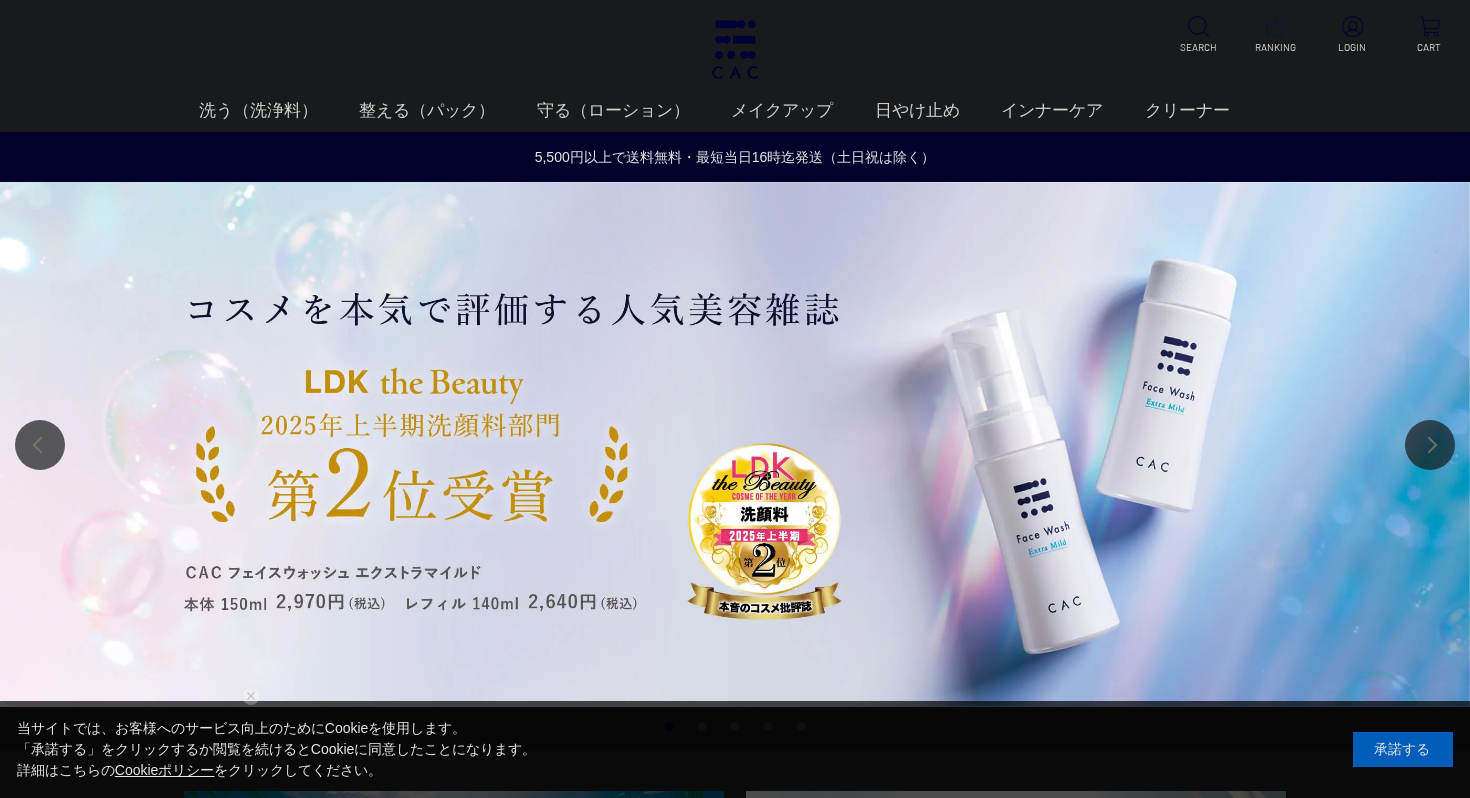 click on "承諾する" at bounding box center (1403, 749) 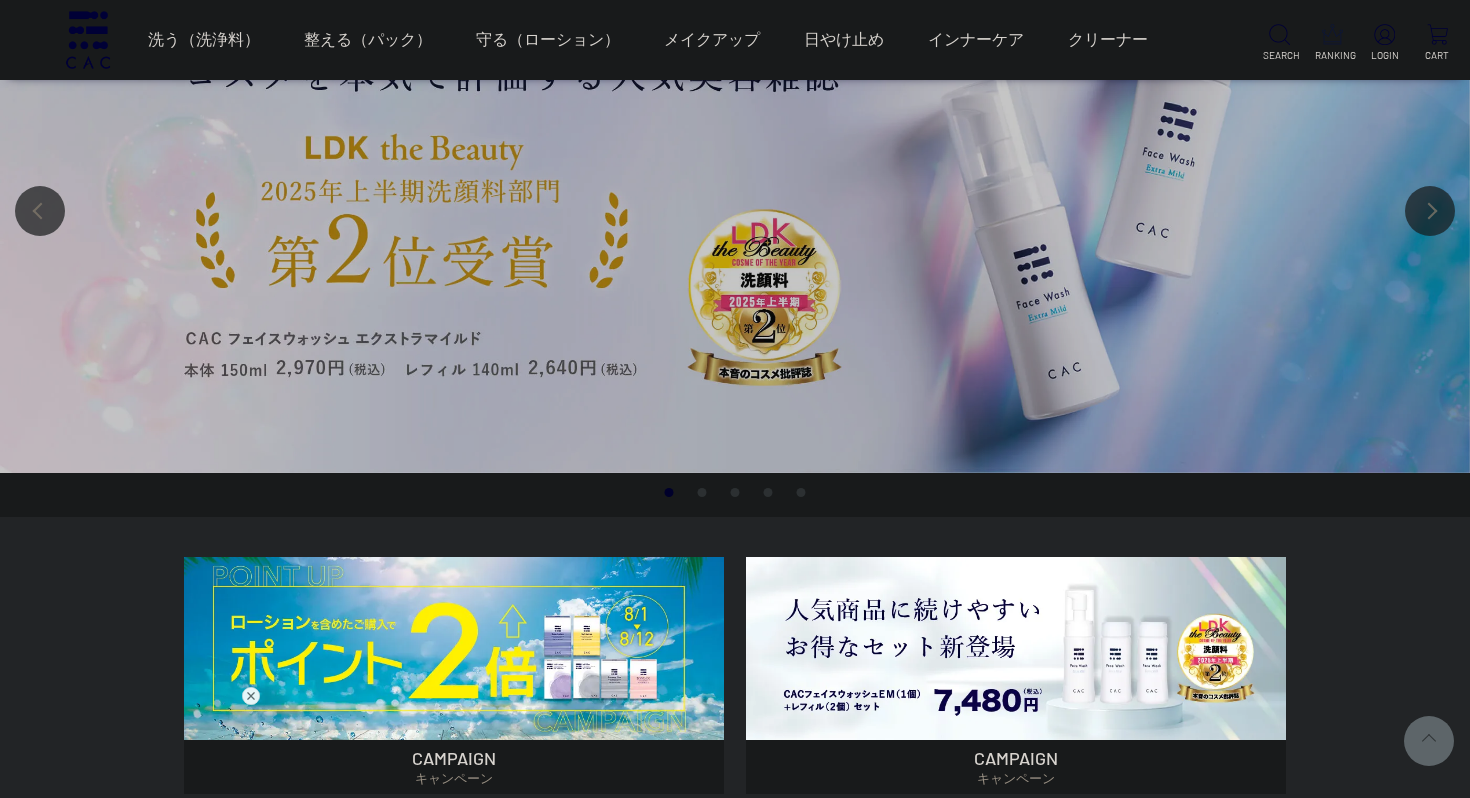 scroll, scrollTop: 0, scrollLeft: 0, axis: both 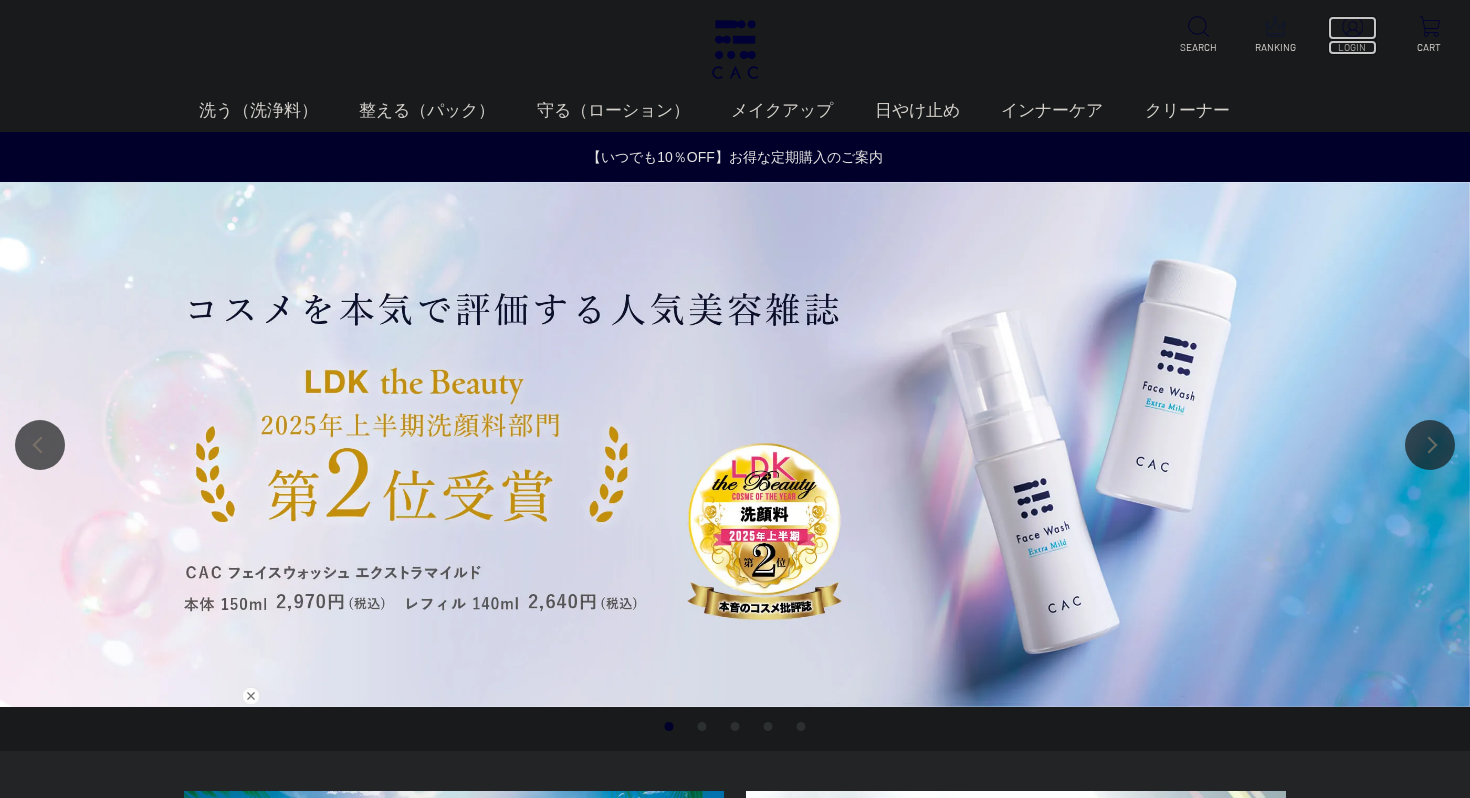 click on "LOGIN" at bounding box center (1352, 47) 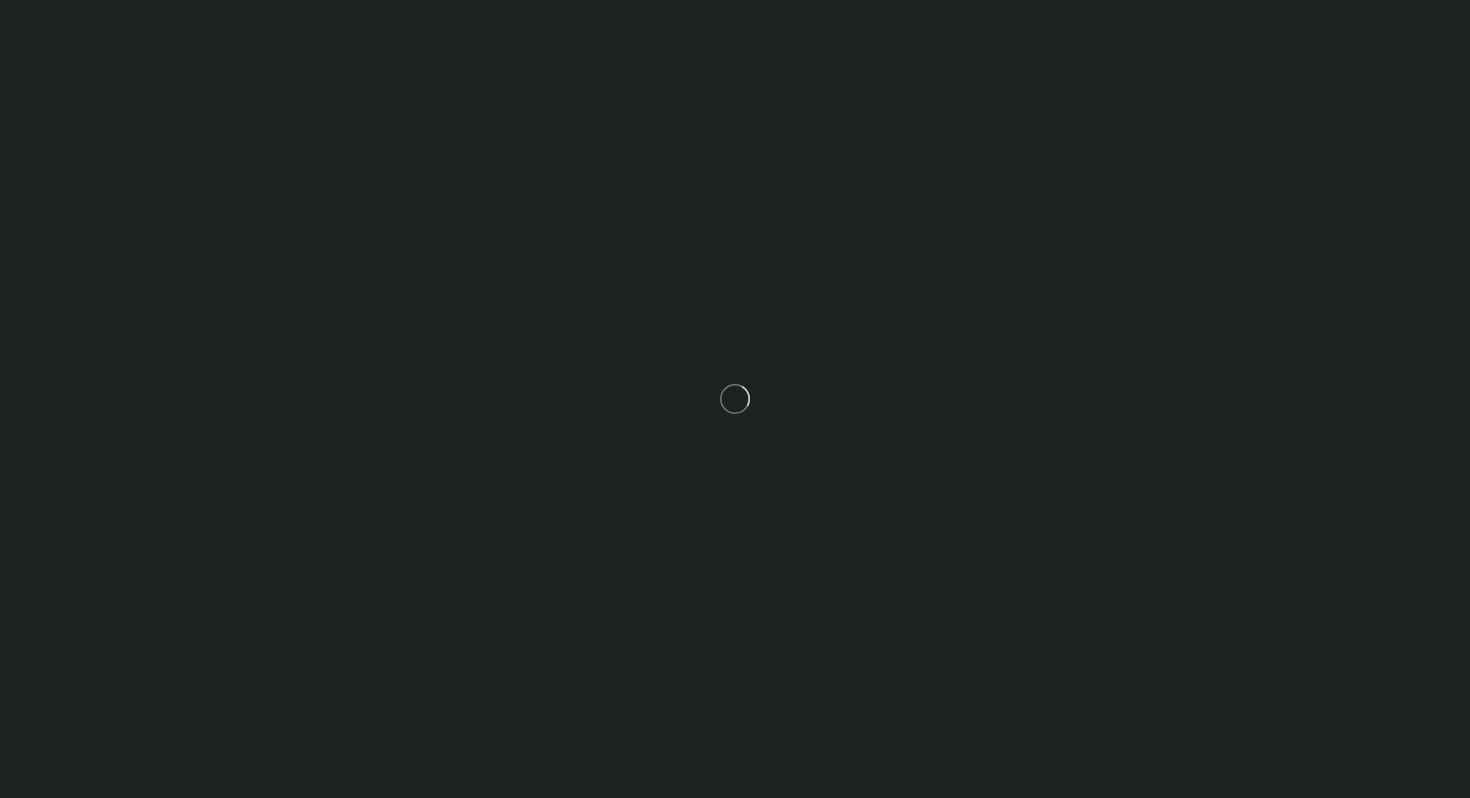 scroll, scrollTop: 0, scrollLeft: 0, axis: both 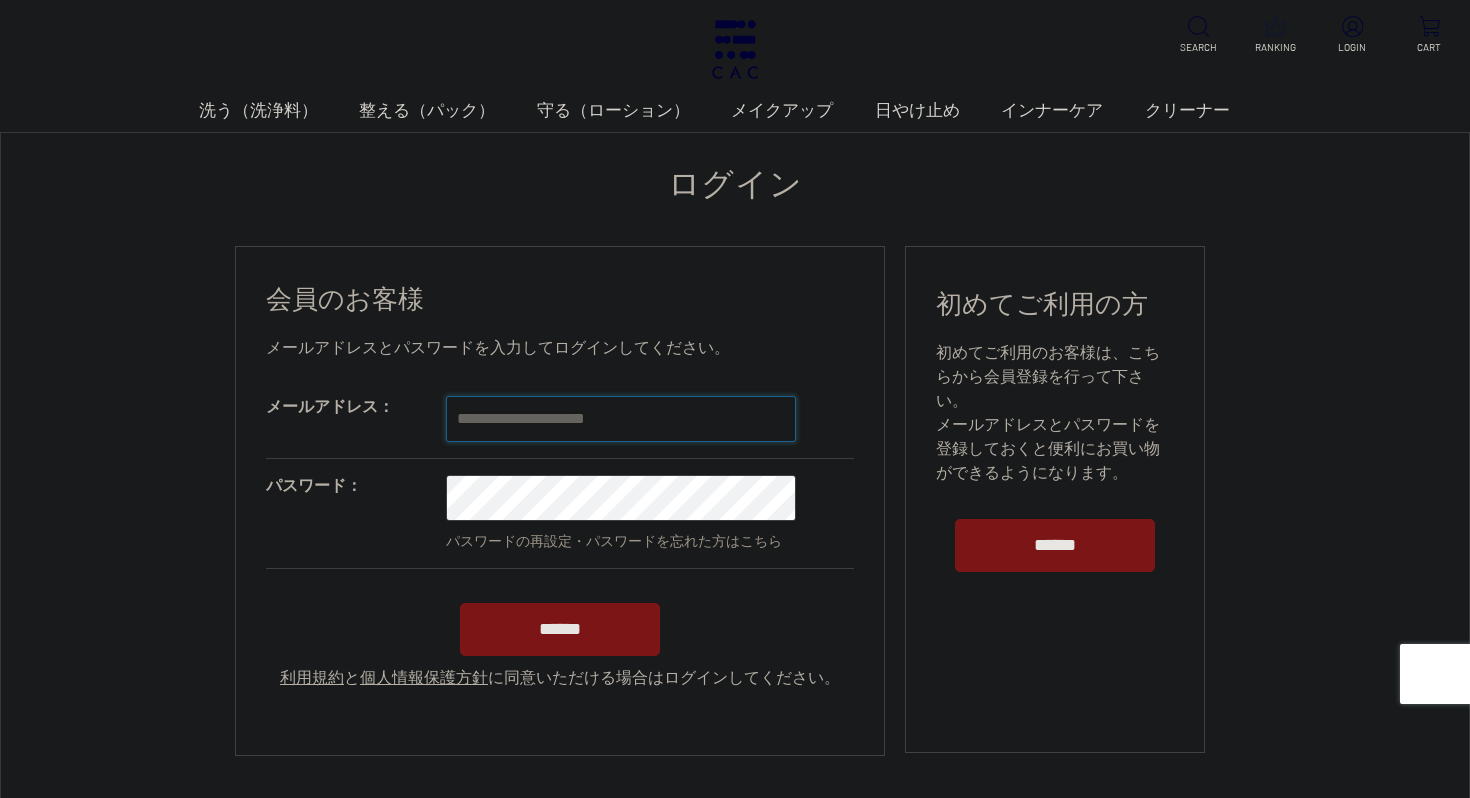 type on "**********" 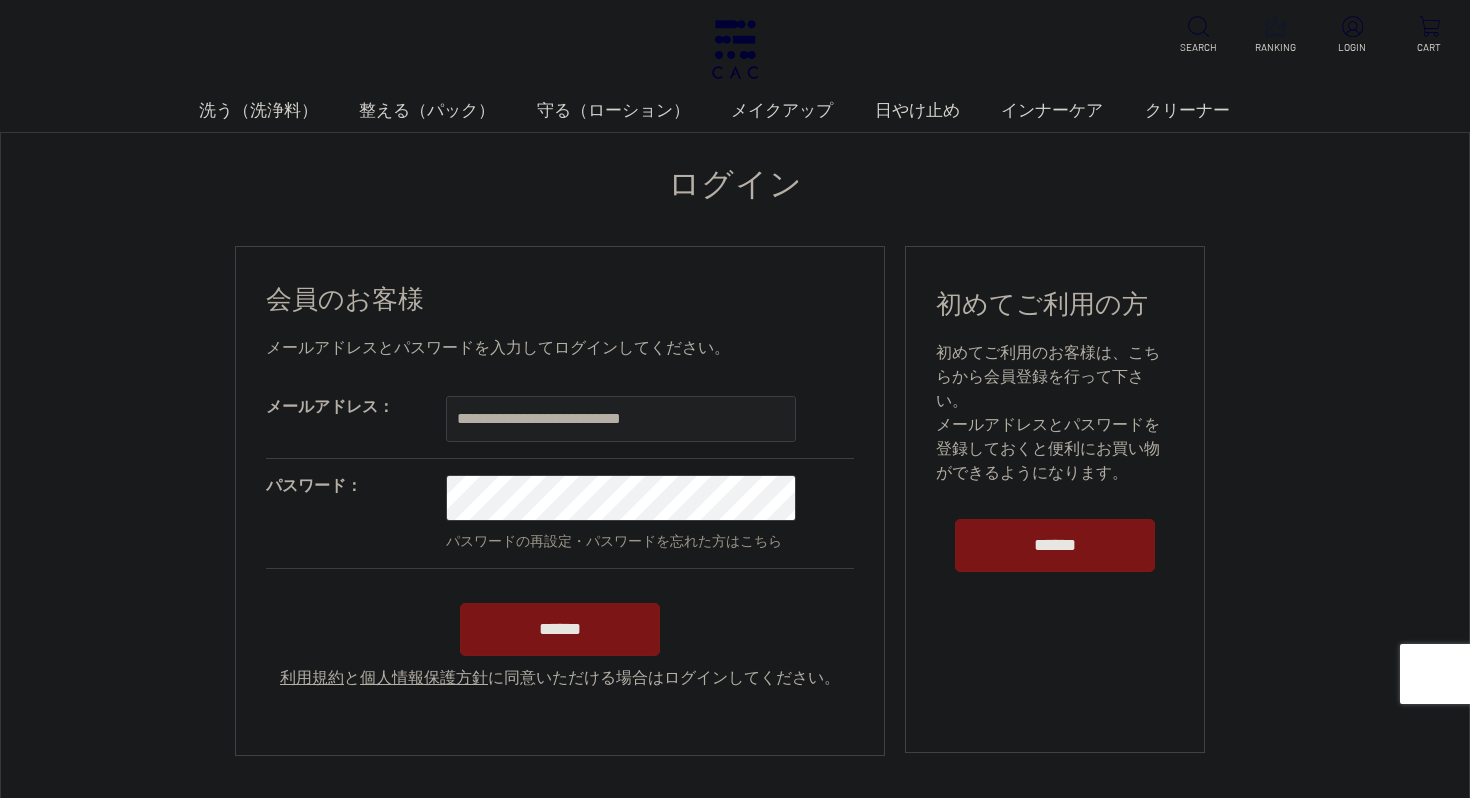 click on "**********" at bounding box center (560, 535) 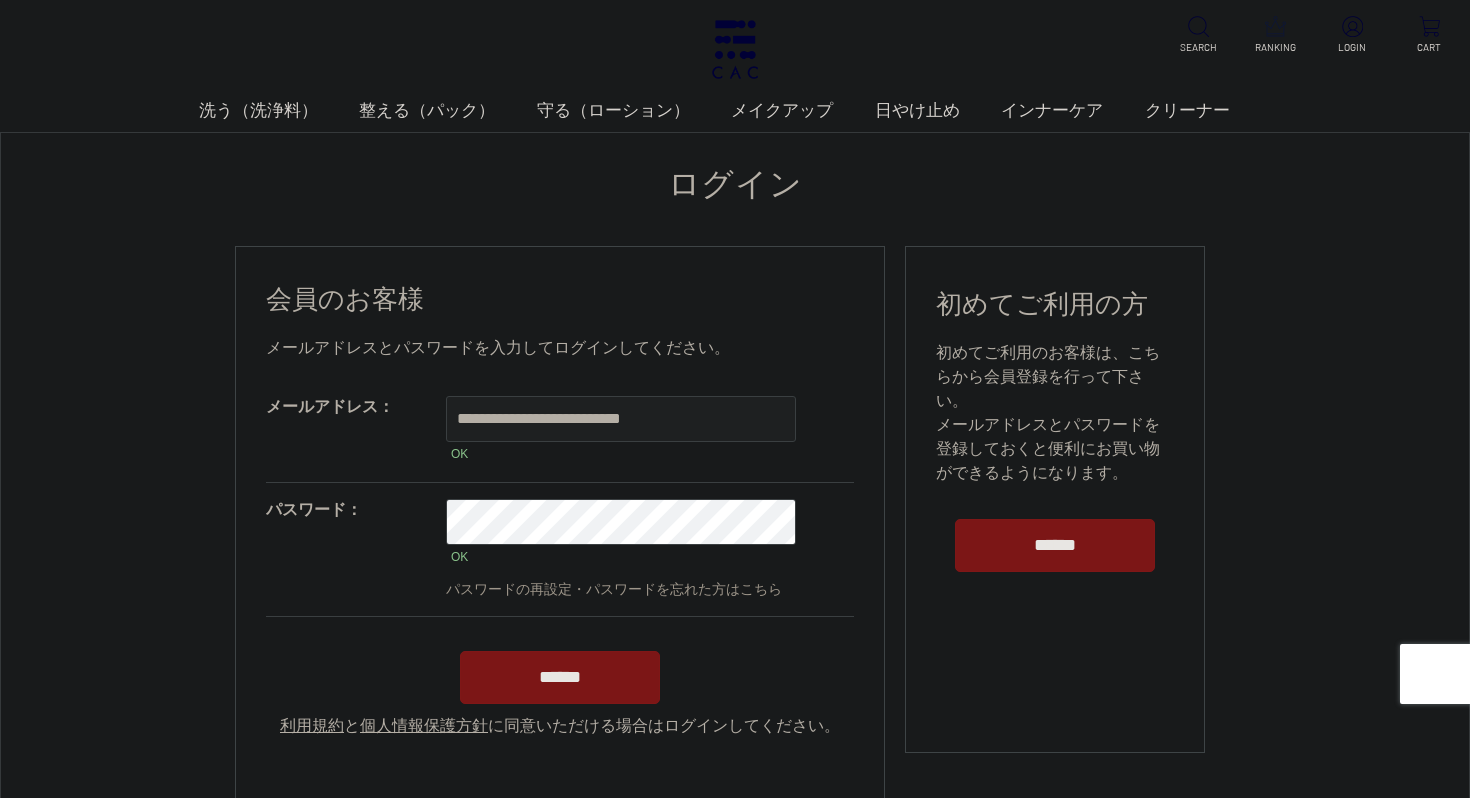 click on "******" at bounding box center [560, 677] 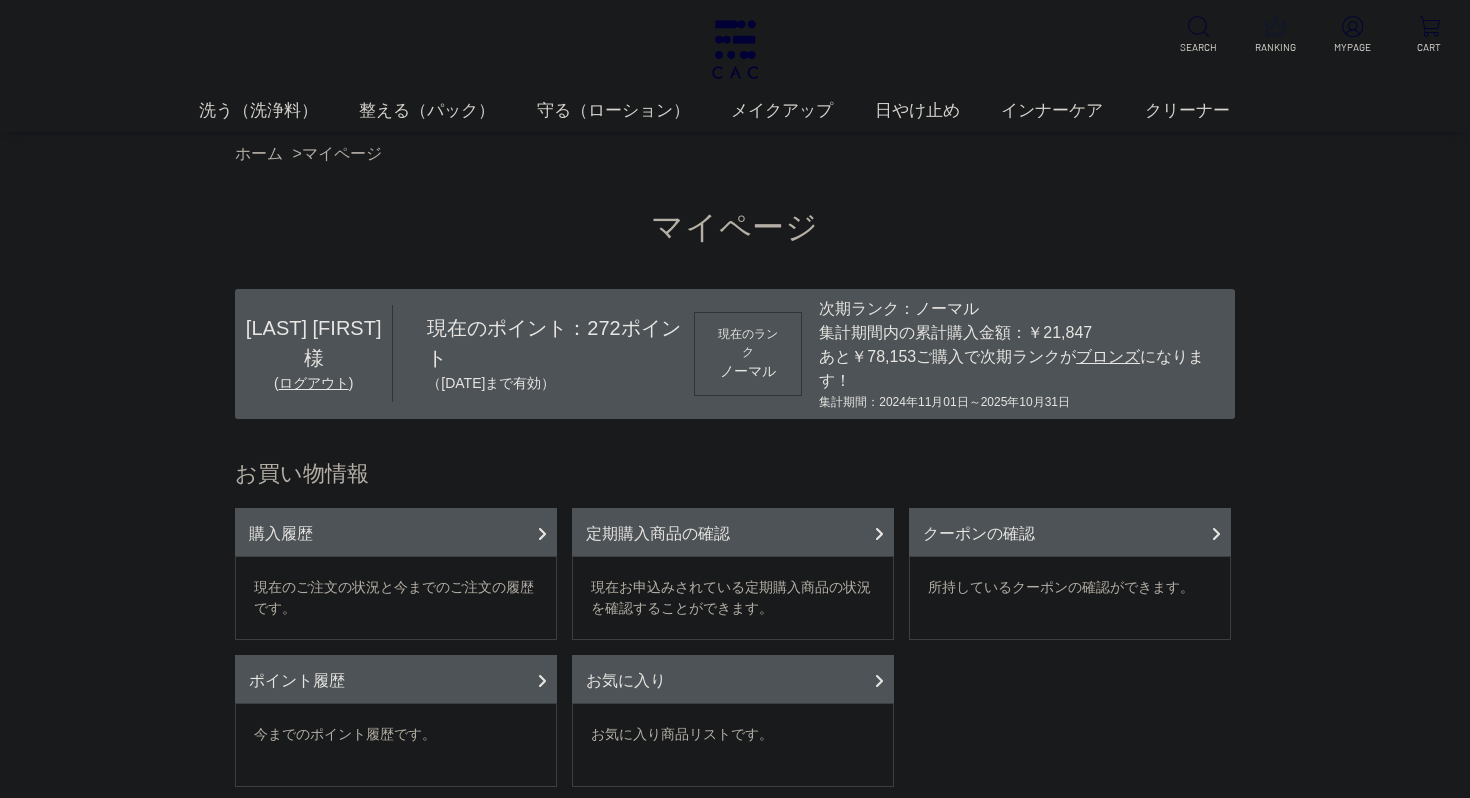 scroll, scrollTop: 0, scrollLeft: 0, axis: both 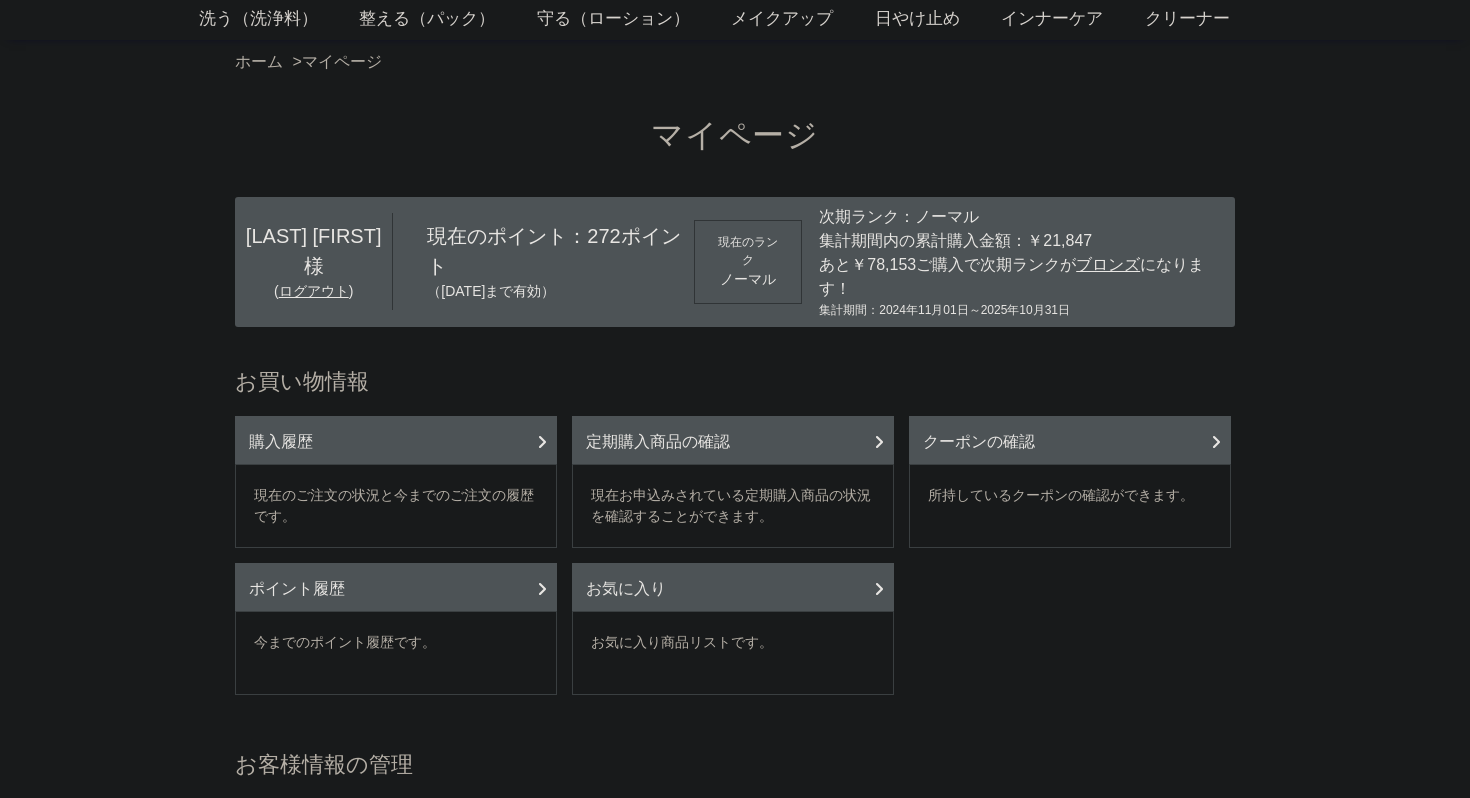 click on "現在のご注文の状況と今までのご注文の履歴です。" at bounding box center [396, 506] 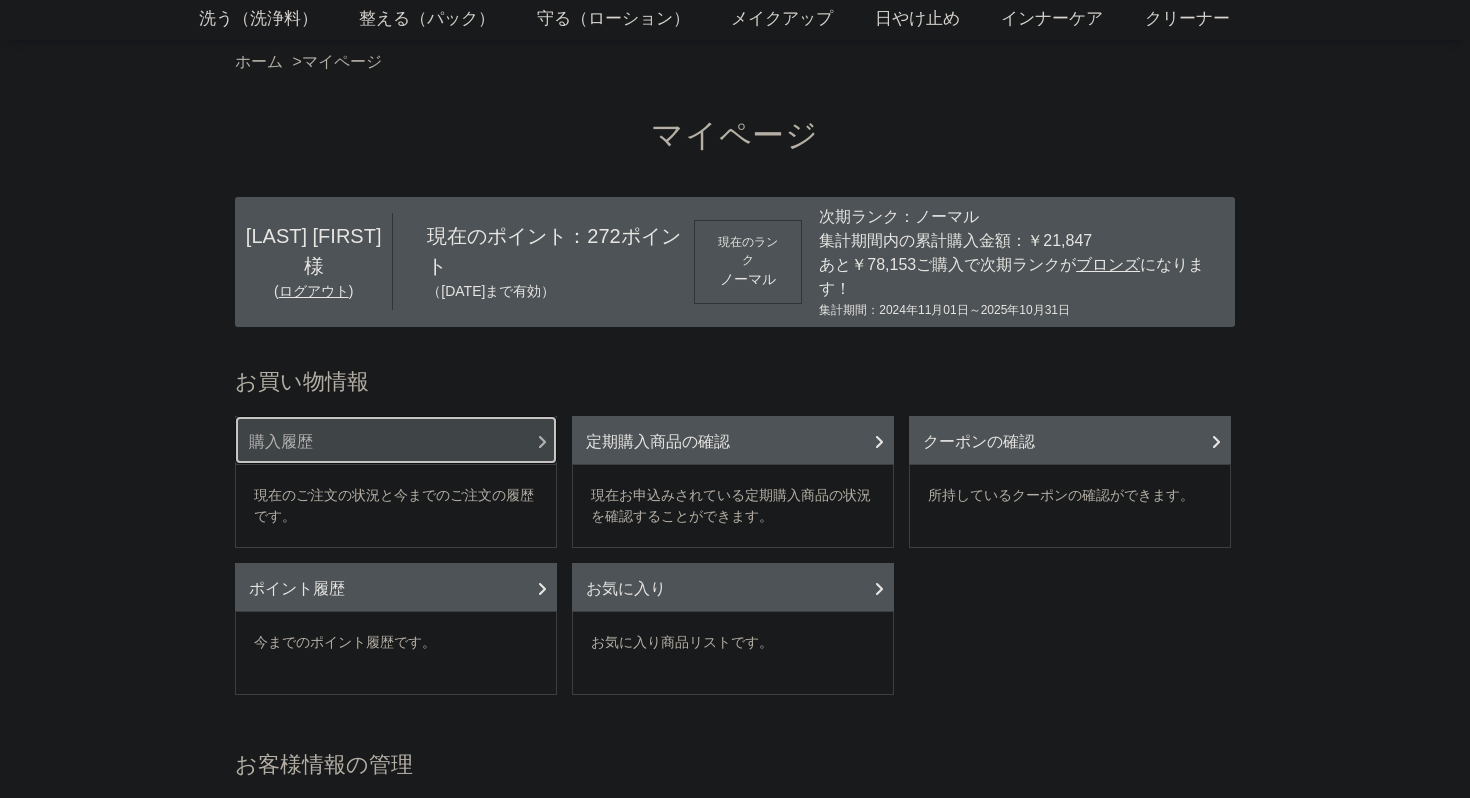 click on "購入履歴" at bounding box center (396, 440) 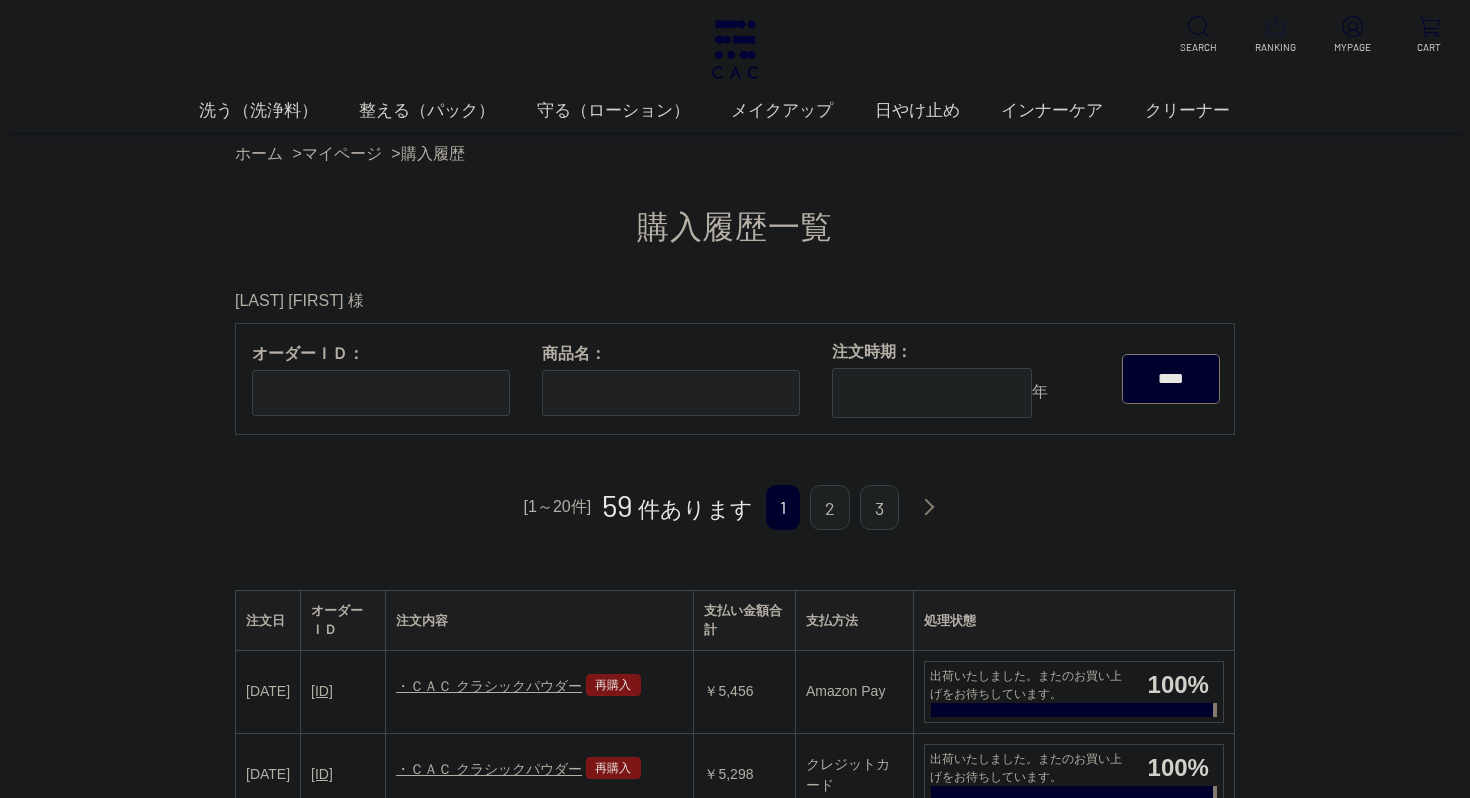 scroll, scrollTop: 0, scrollLeft: 0, axis: both 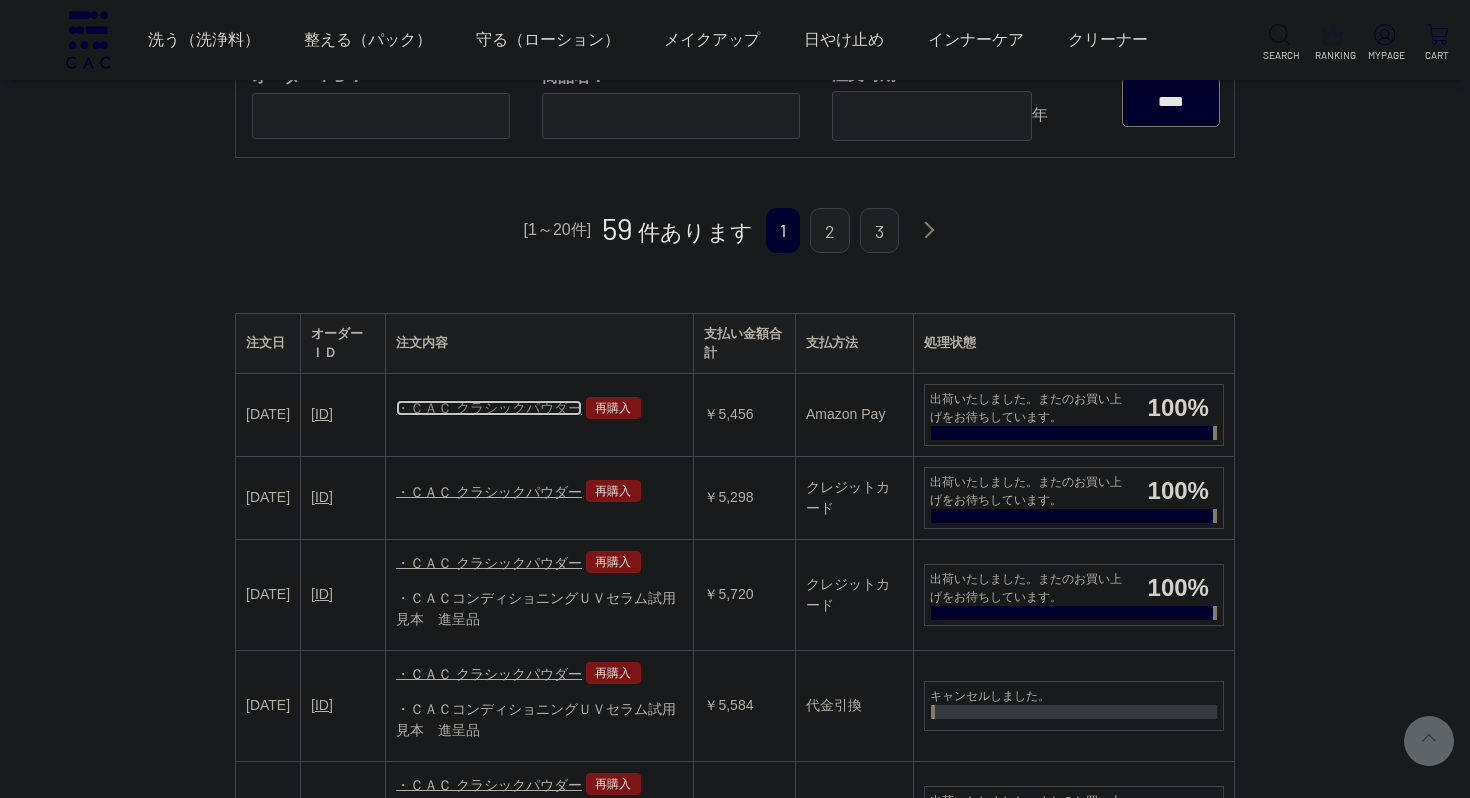 click on "・ＣＡＣ クラシックパウダー" at bounding box center [489, 408] 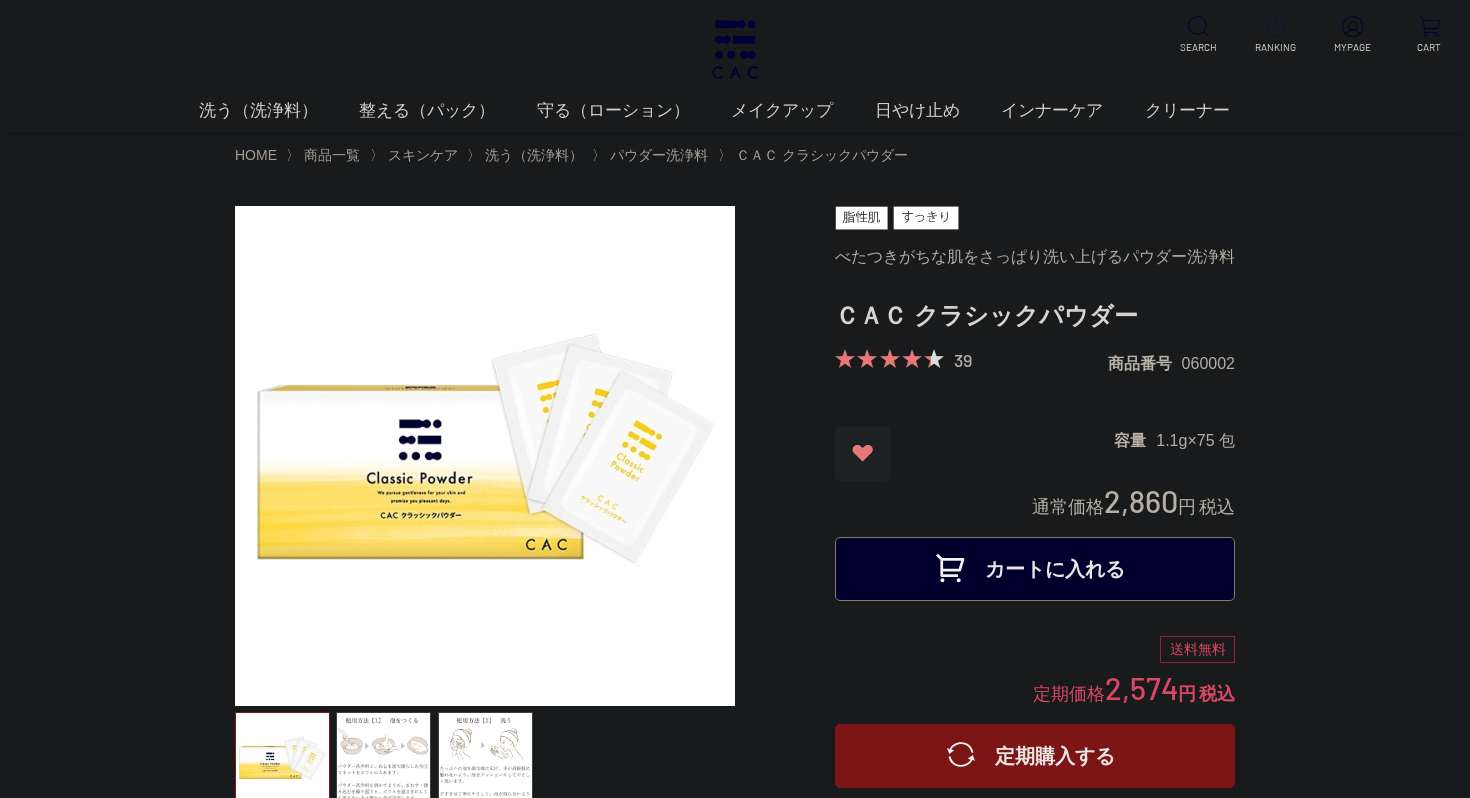 scroll, scrollTop: 0, scrollLeft: 0, axis: both 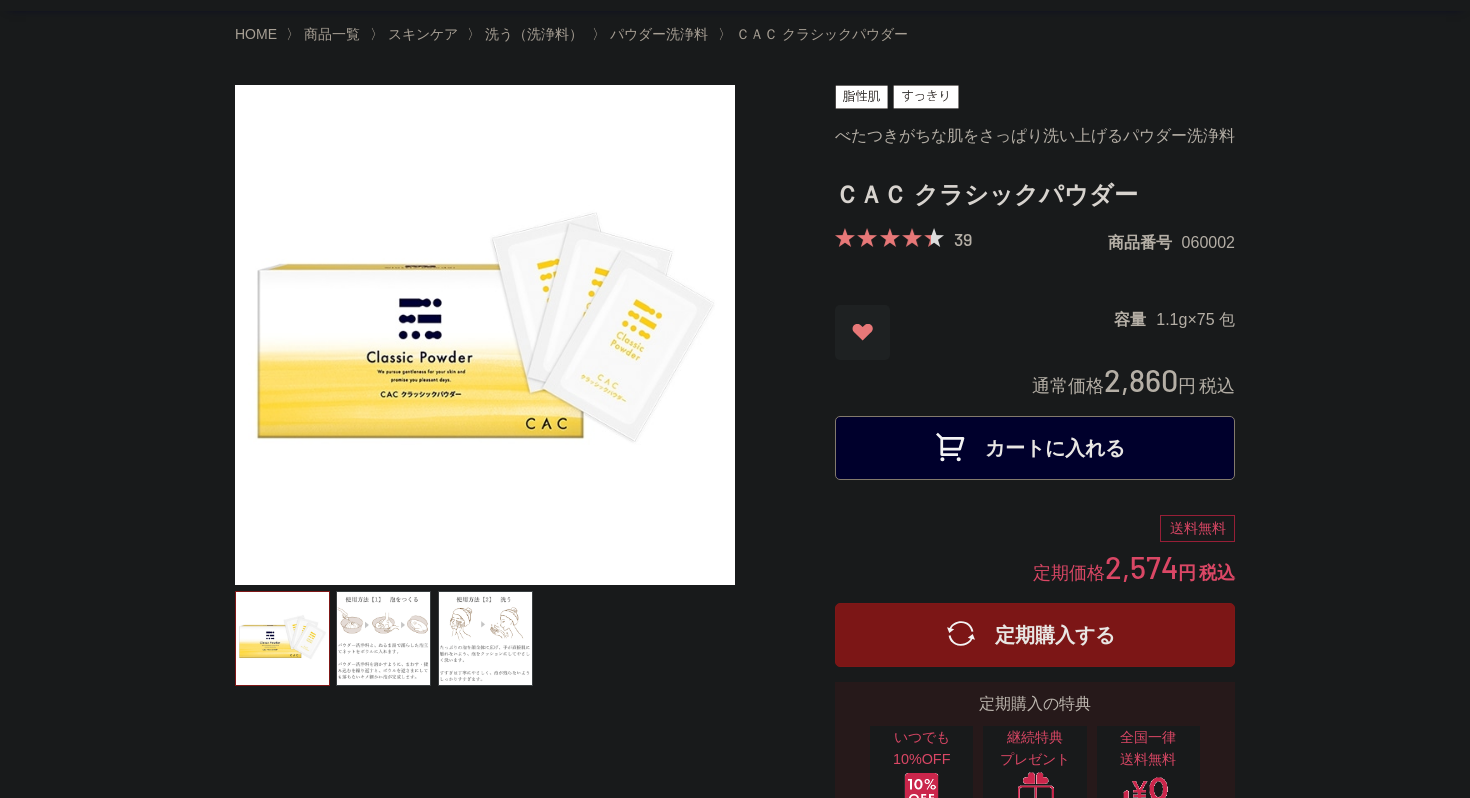 click on "カートに入れる" at bounding box center (1035, 448) 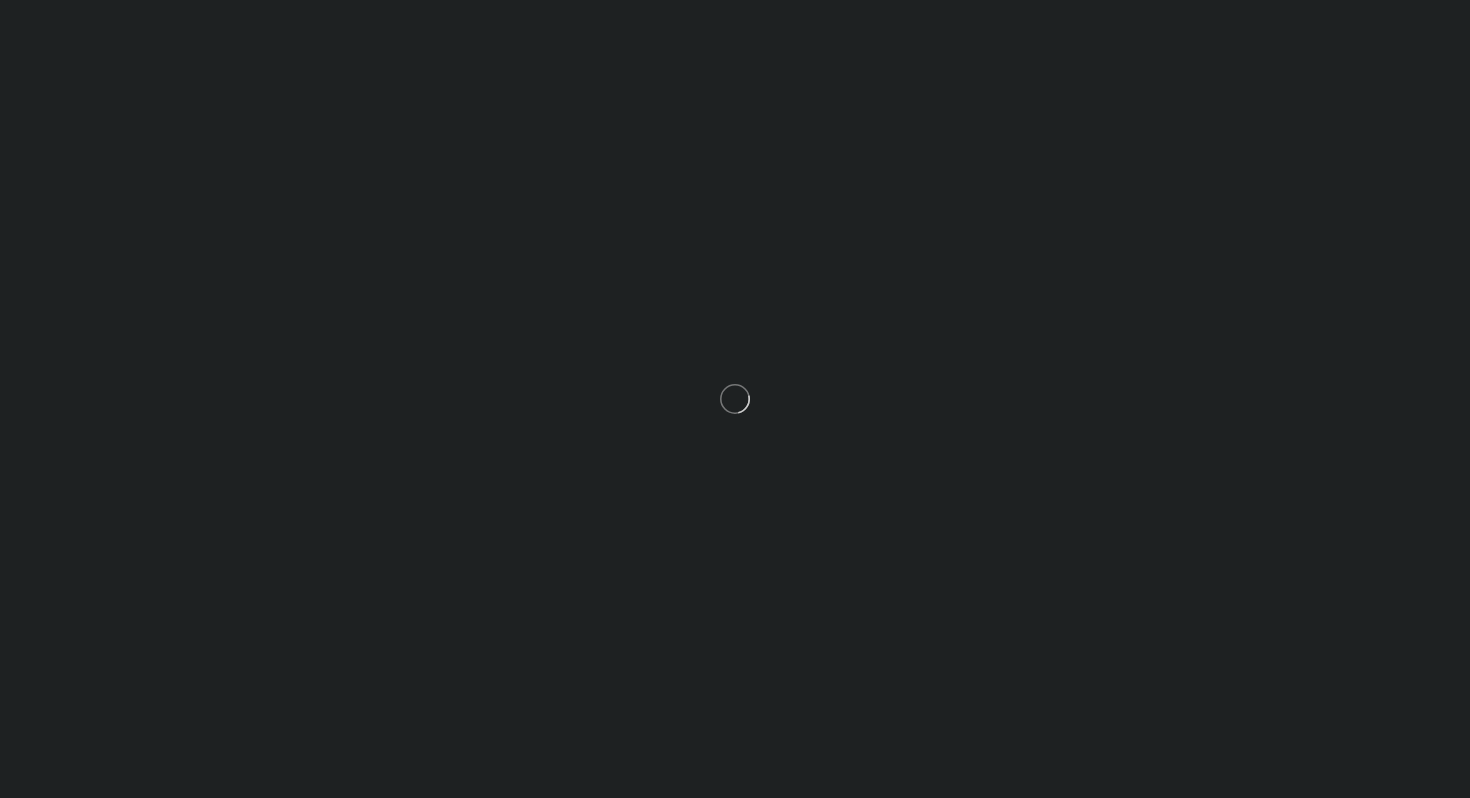 scroll, scrollTop: 0, scrollLeft: 0, axis: both 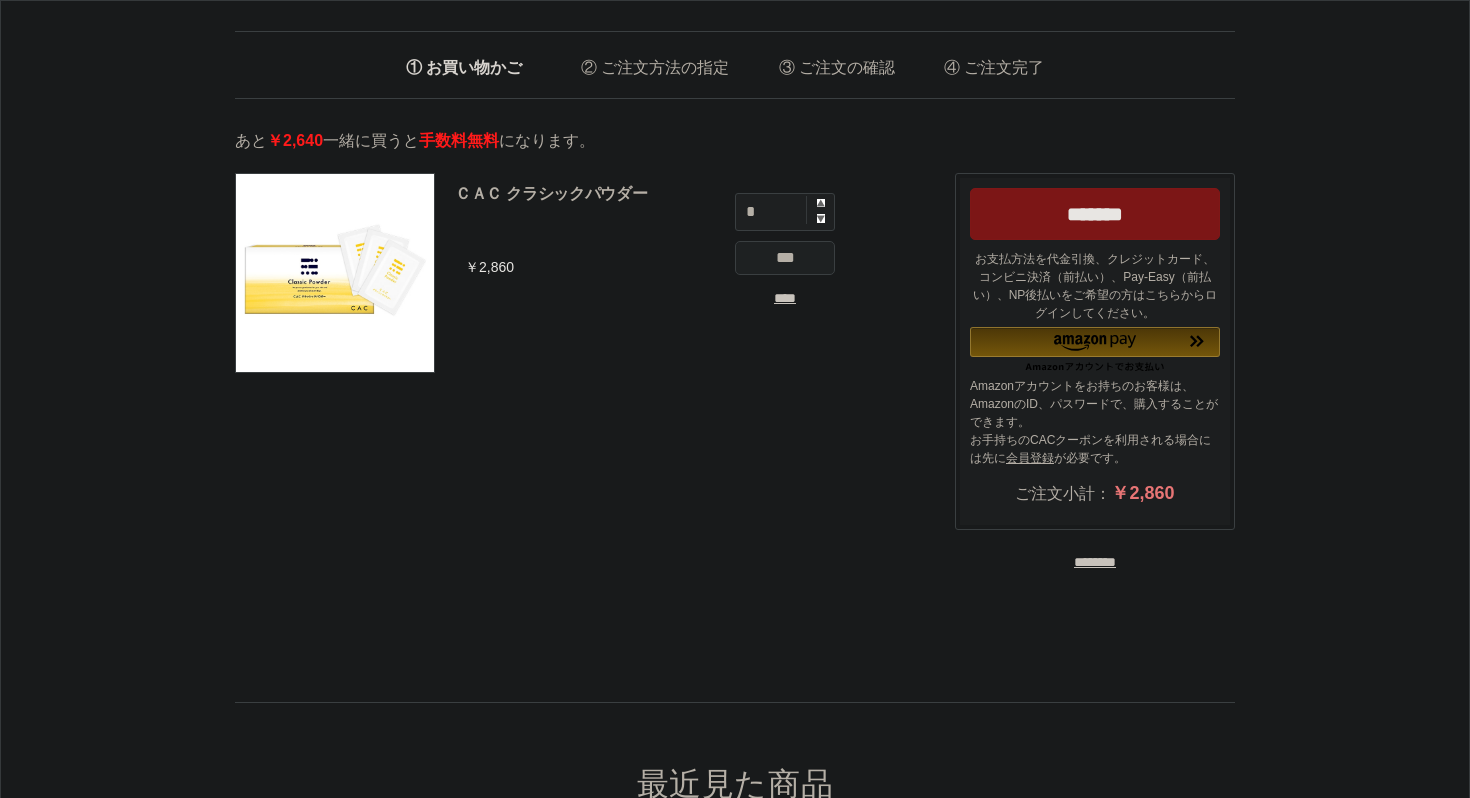 click at bounding box center [821, 203] 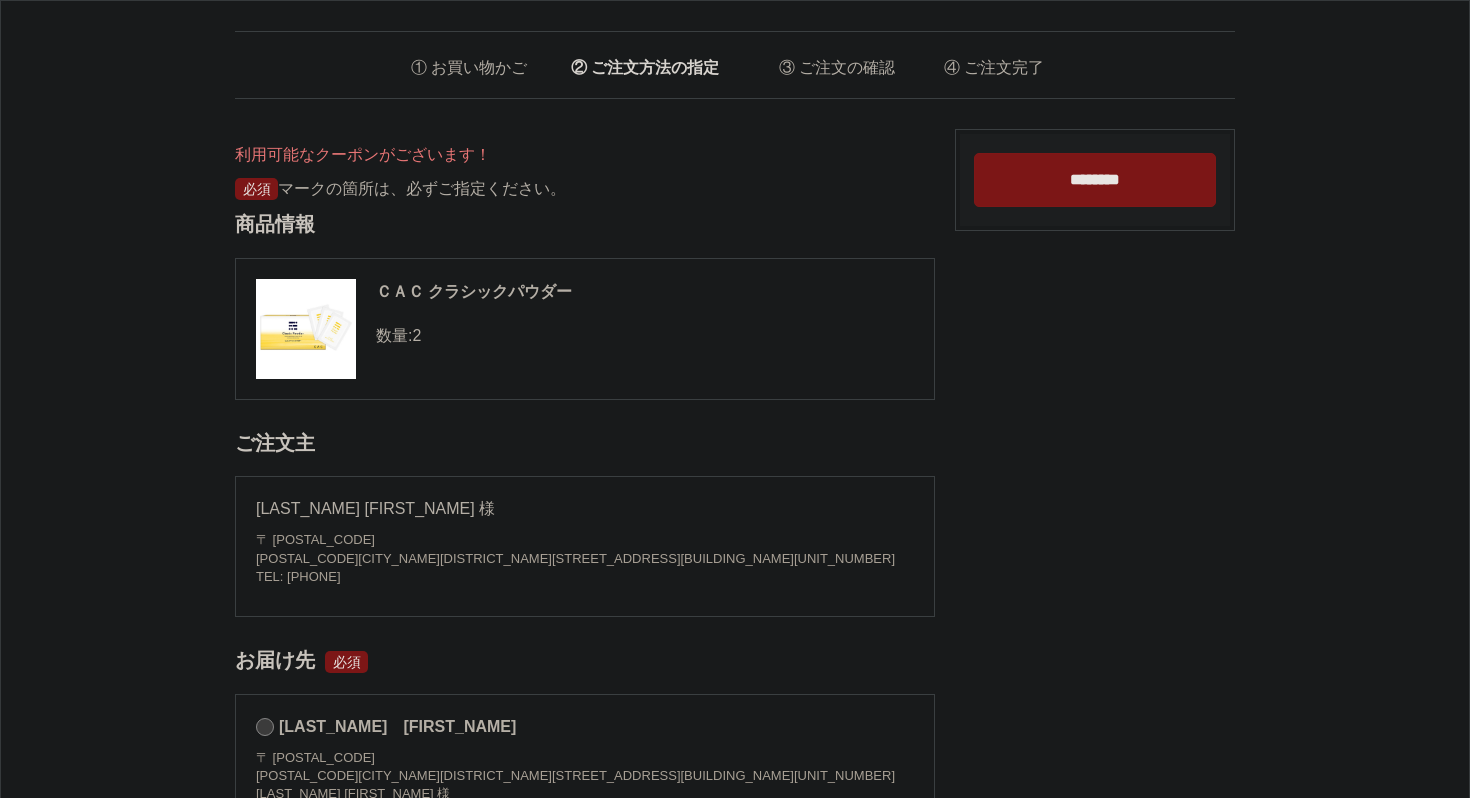 scroll, scrollTop: 0, scrollLeft: 0, axis: both 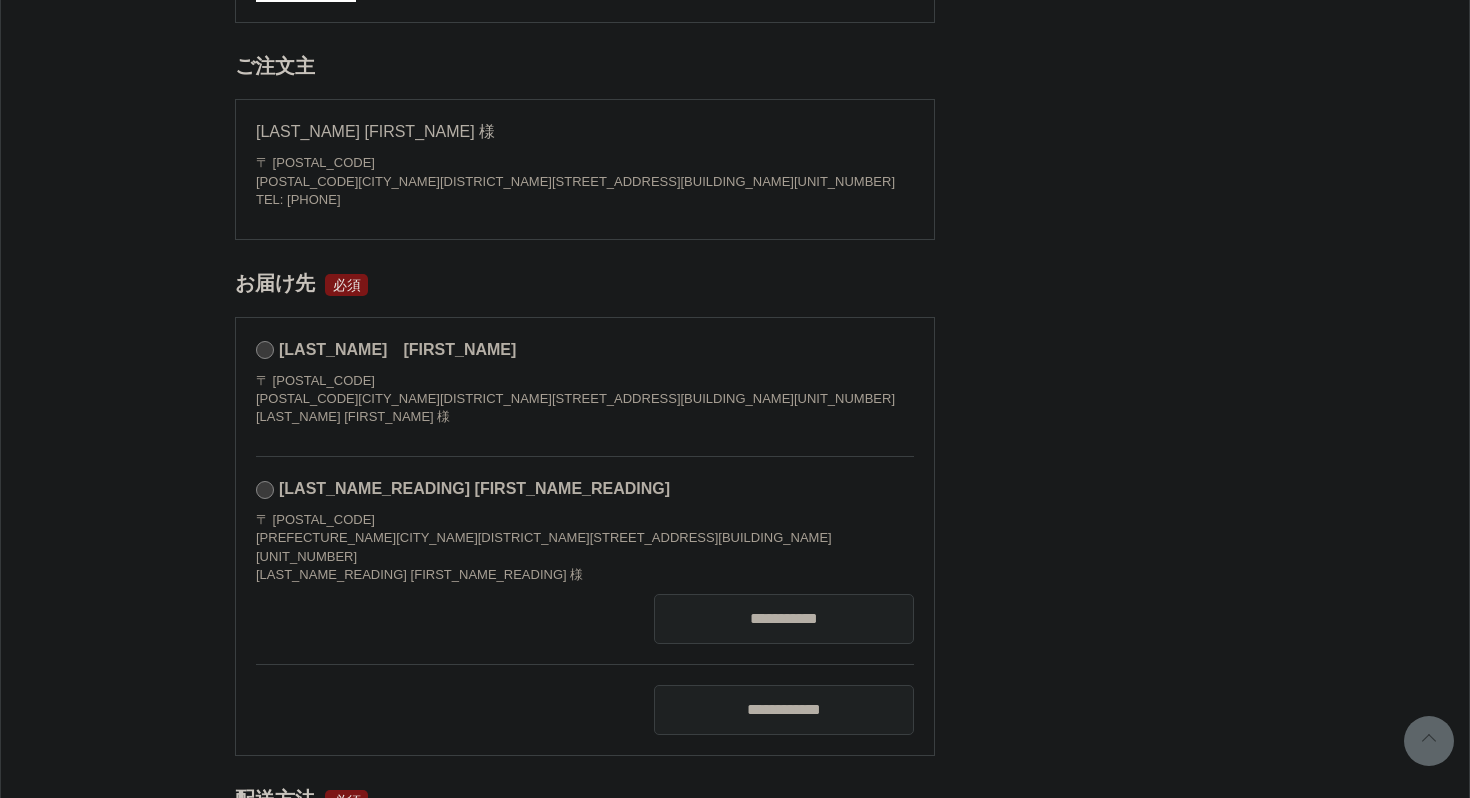 click on "**********" at bounding box center [784, 619] 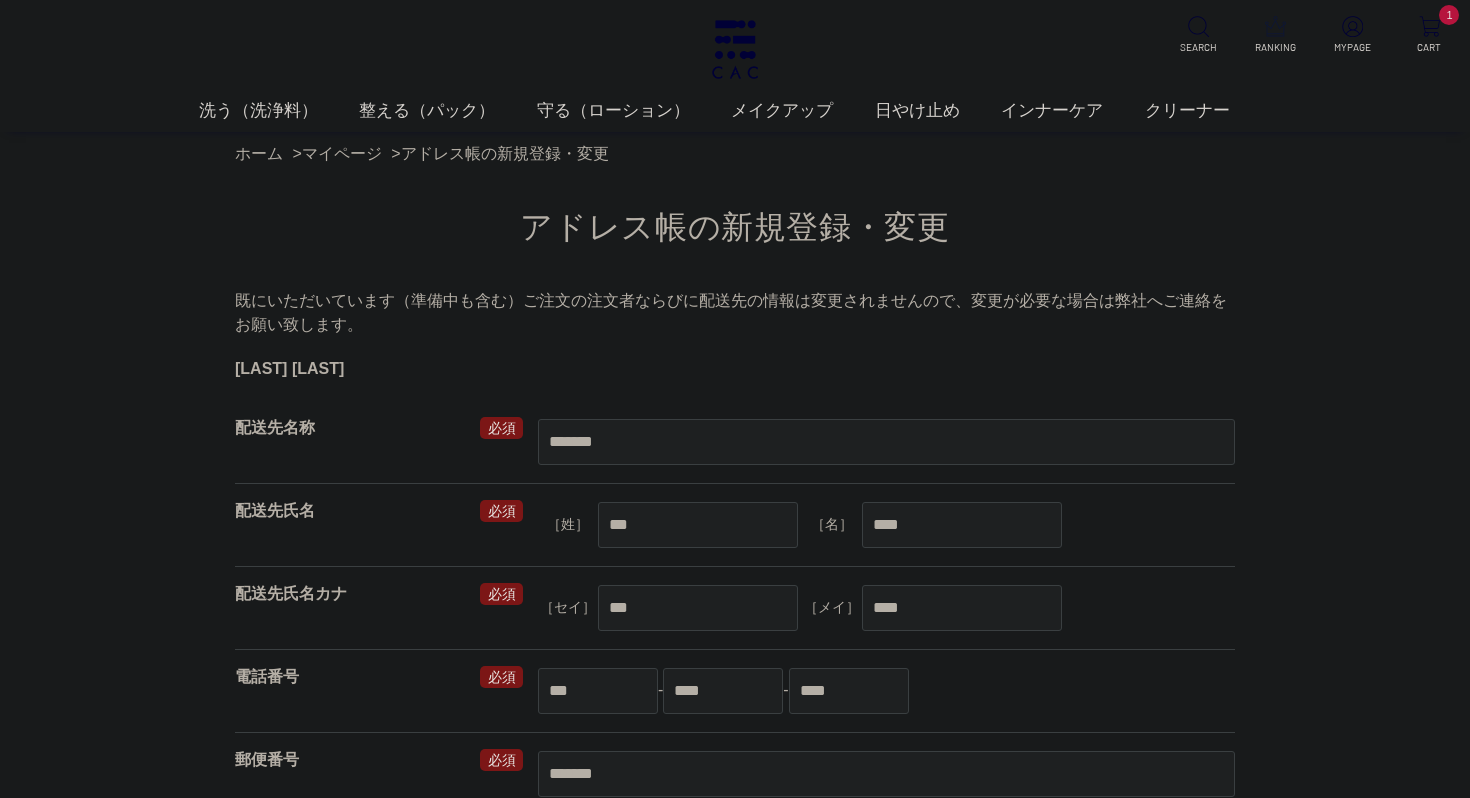 scroll, scrollTop: 0, scrollLeft: 0, axis: both 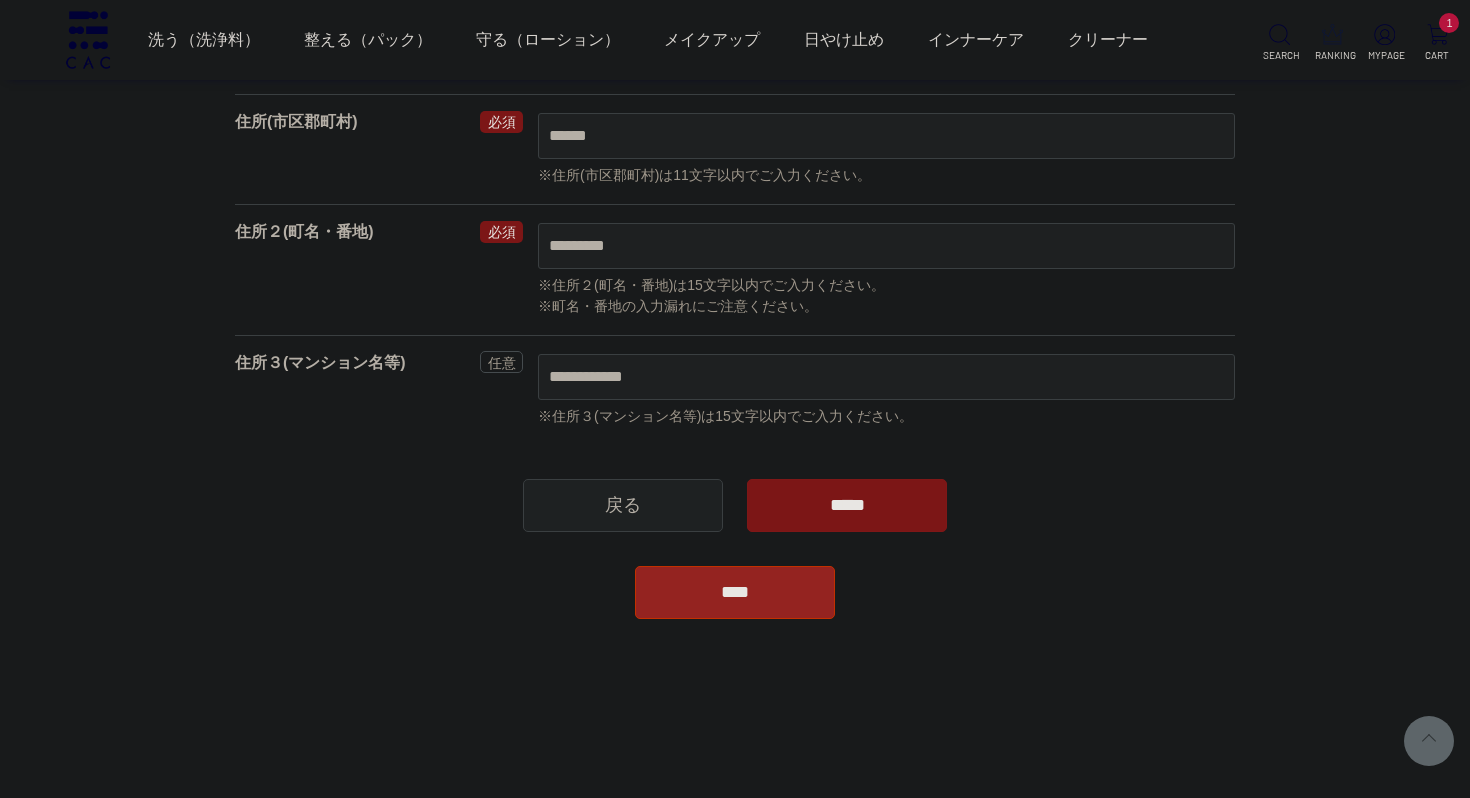 click on "*****" at bounding box center (847, 505) 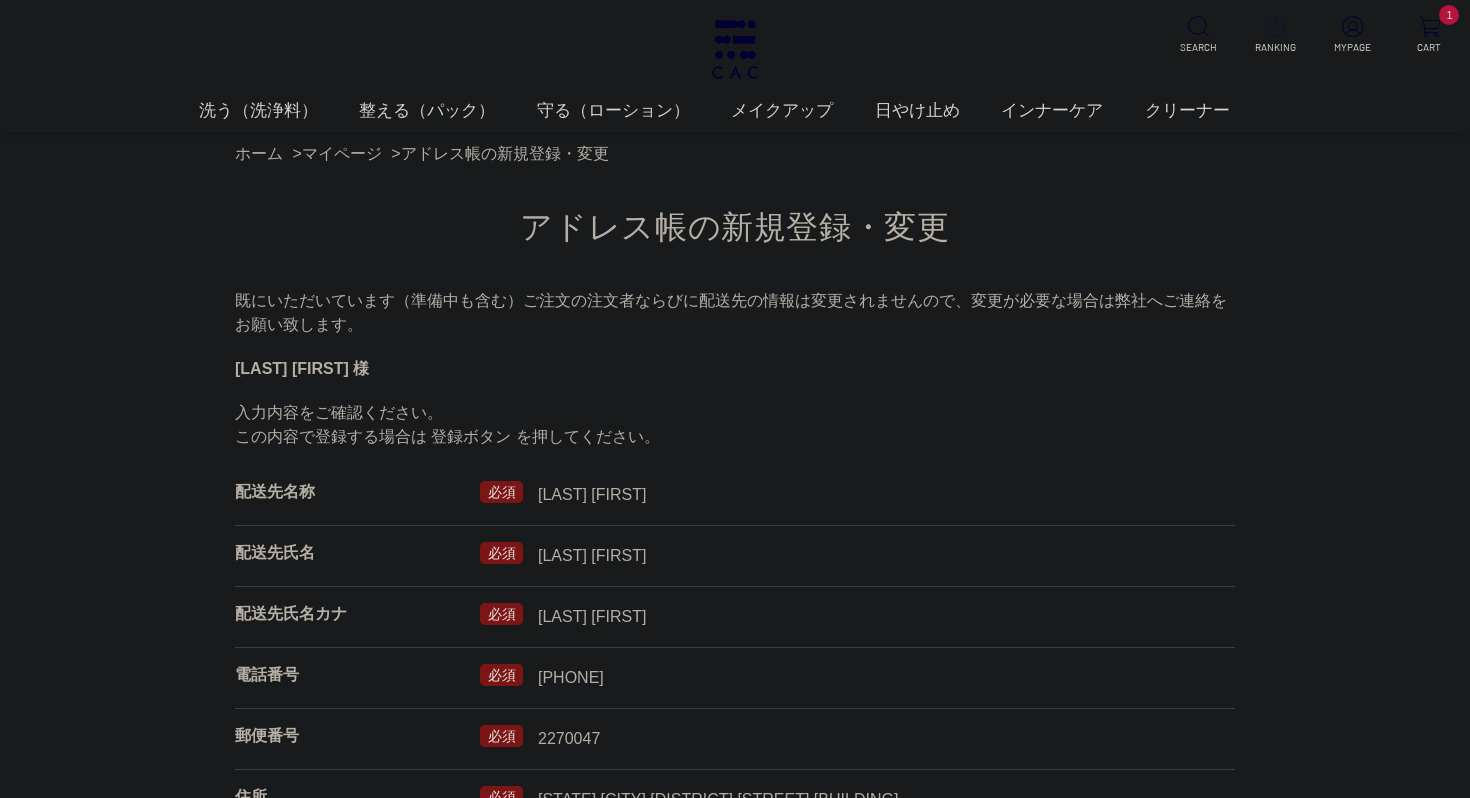 scroll, scrollTop: 0, scrollLeft: 0, axis: both 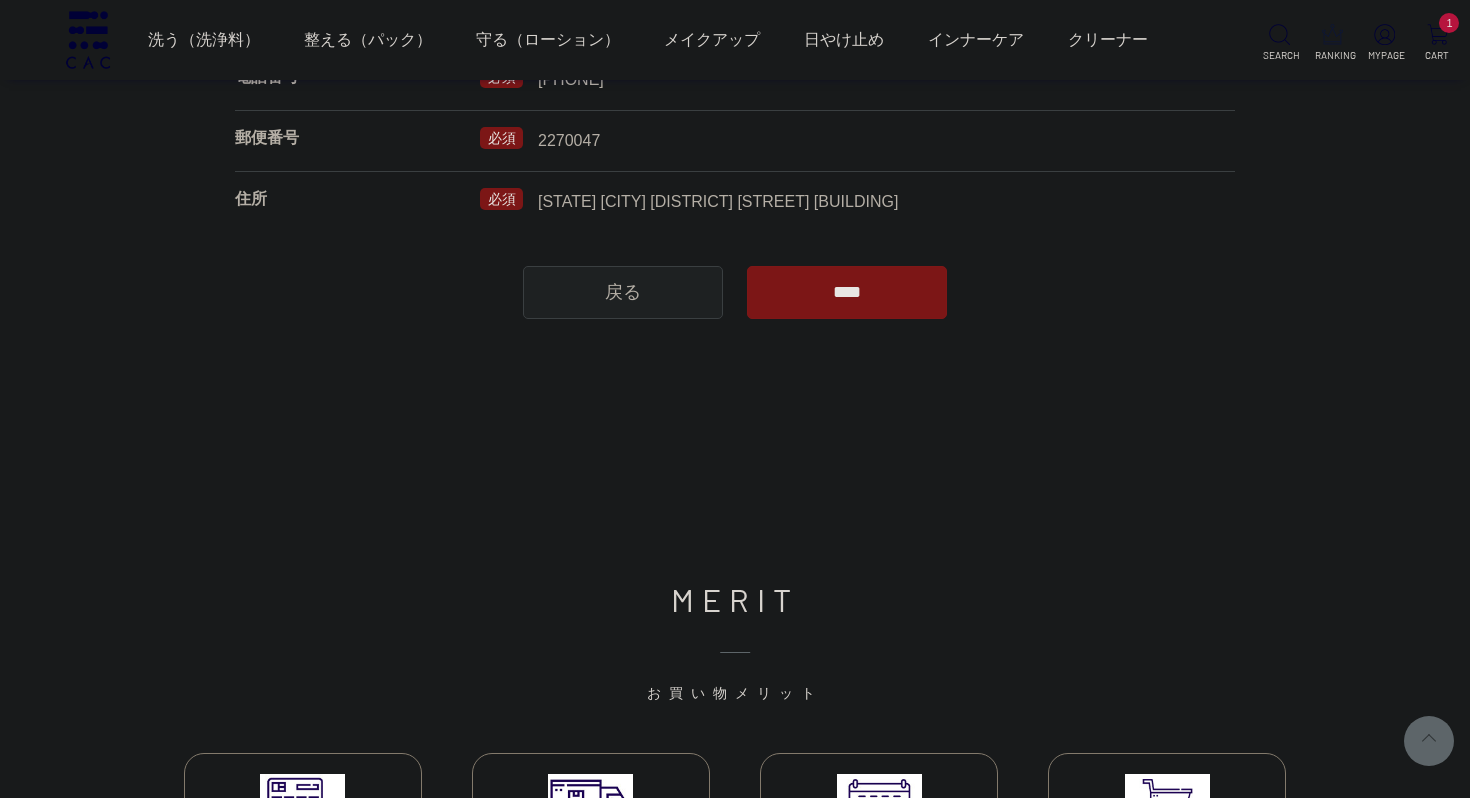 click on "****" at bounding box center [847, 292] 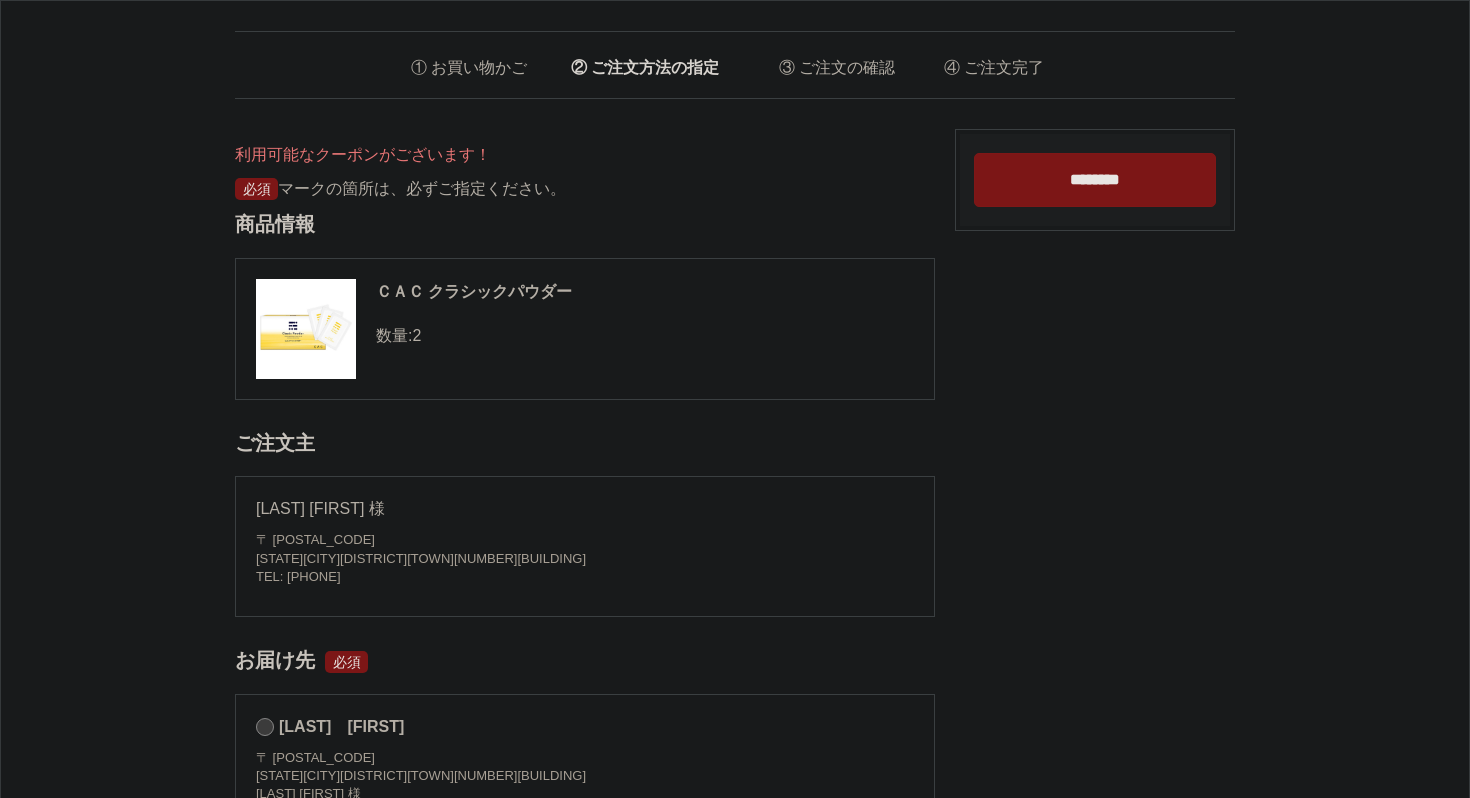 scroll, scrollTop: 0, scrollLeft: 0, axis: both 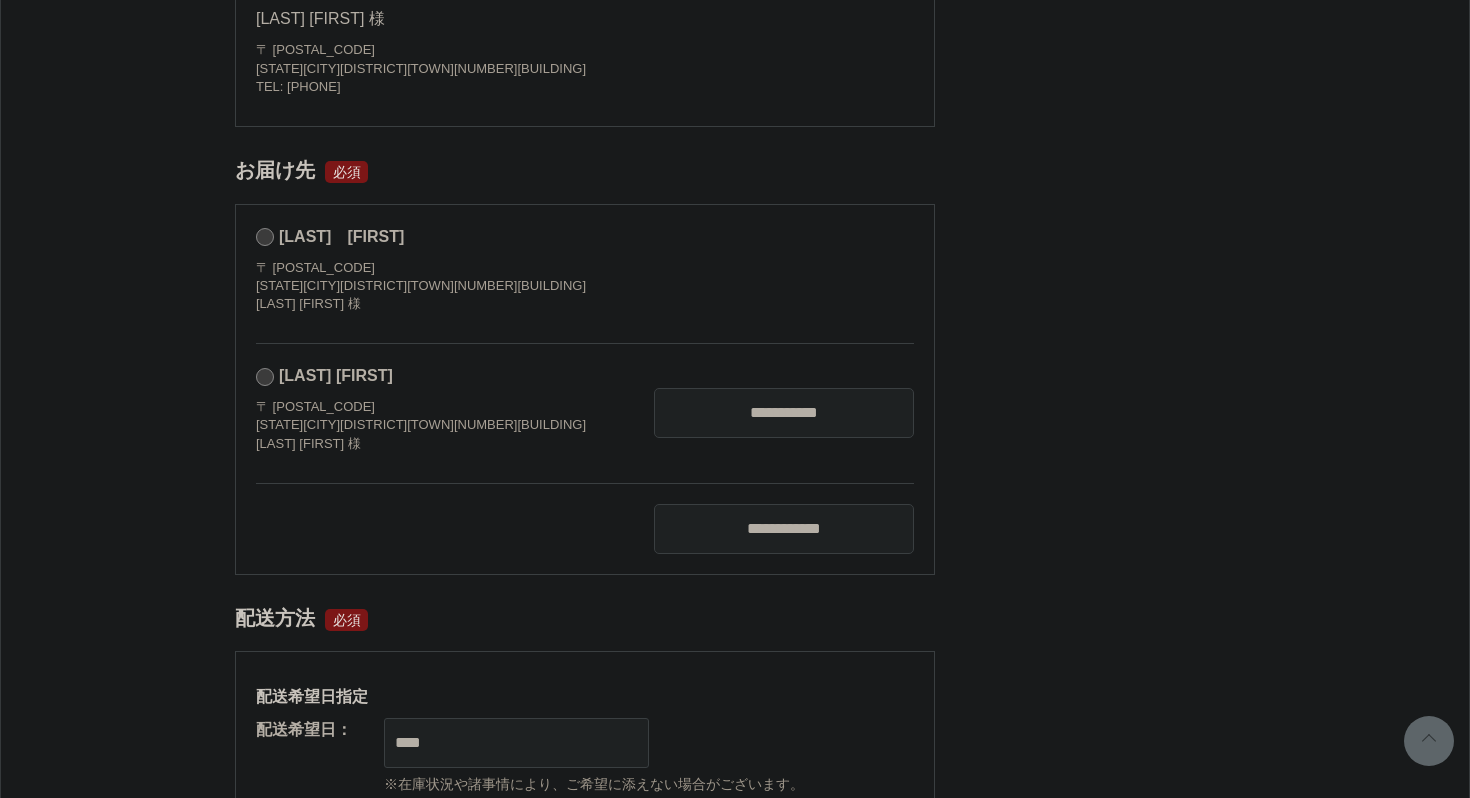click on "〒 [POSTAL_CODE]
[STATE][CITY][DISTRICT][TOWN][NUMBER][BUILDING]
[LAST] [FIRST] 様" at bounding box center (421, 425) 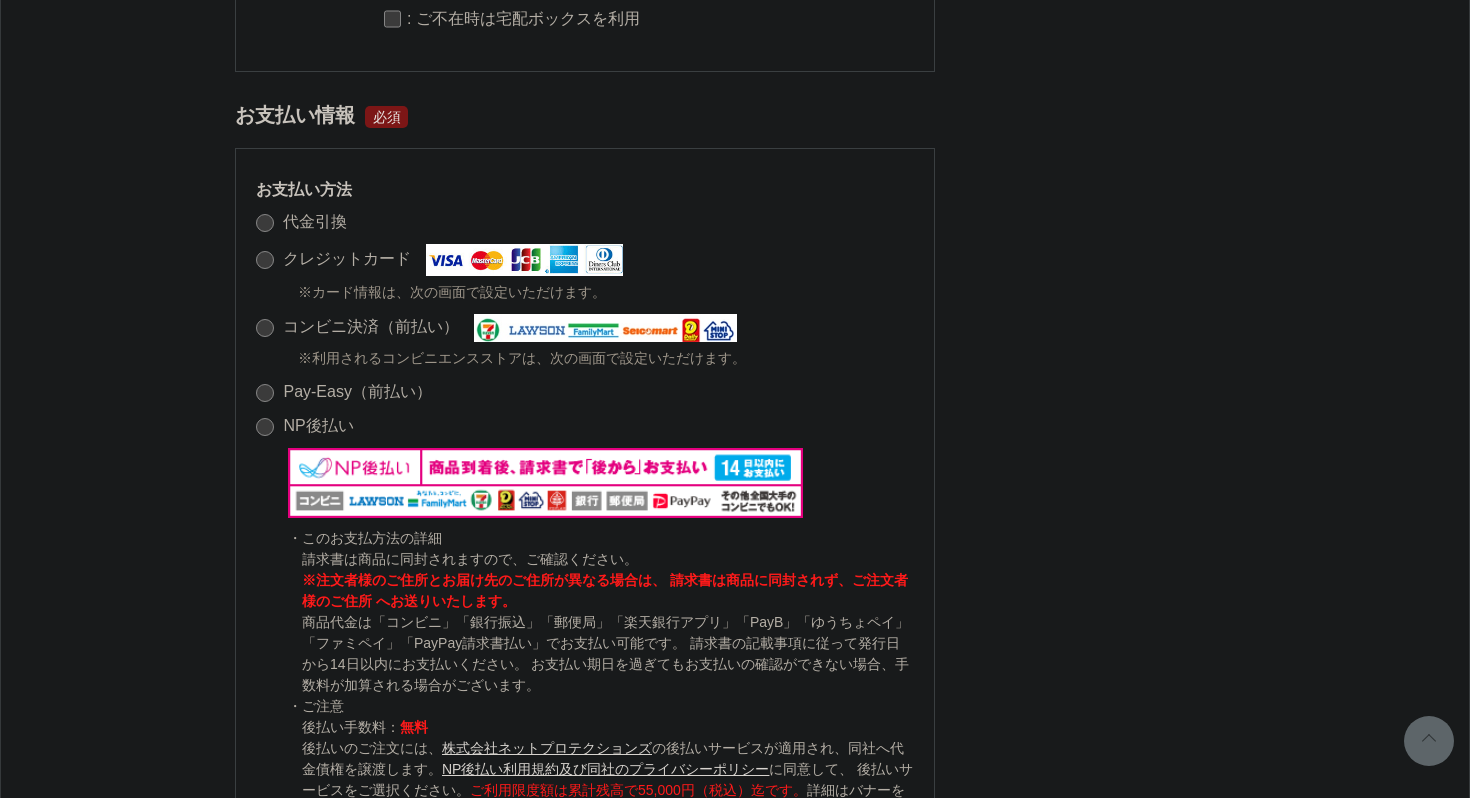 scroll, scrollTop: 1450, scrollLeft: 0, axis: vertical 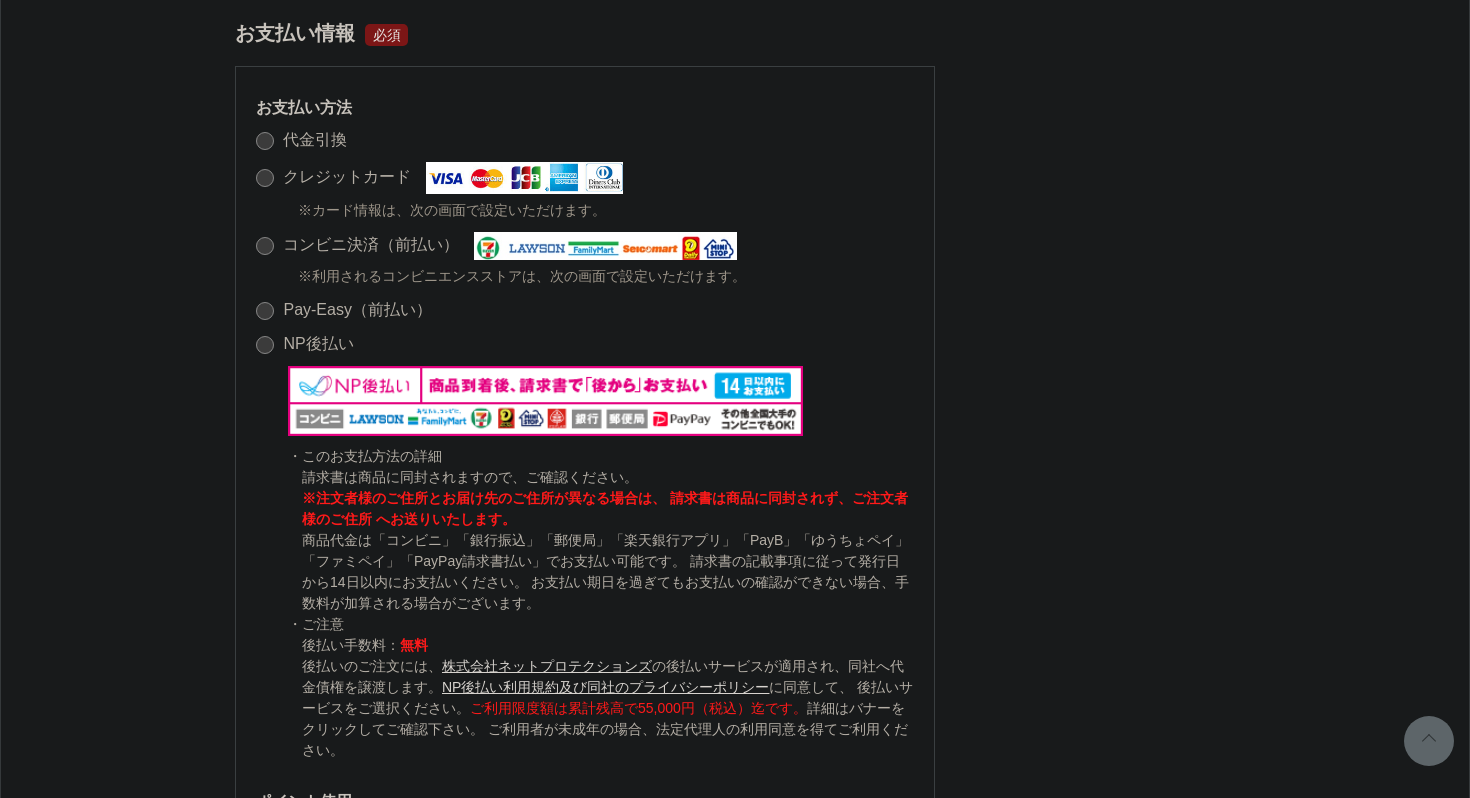 click on "※カード情報は、次の画面で設定いただけます。" at bounding box center [452, 210] 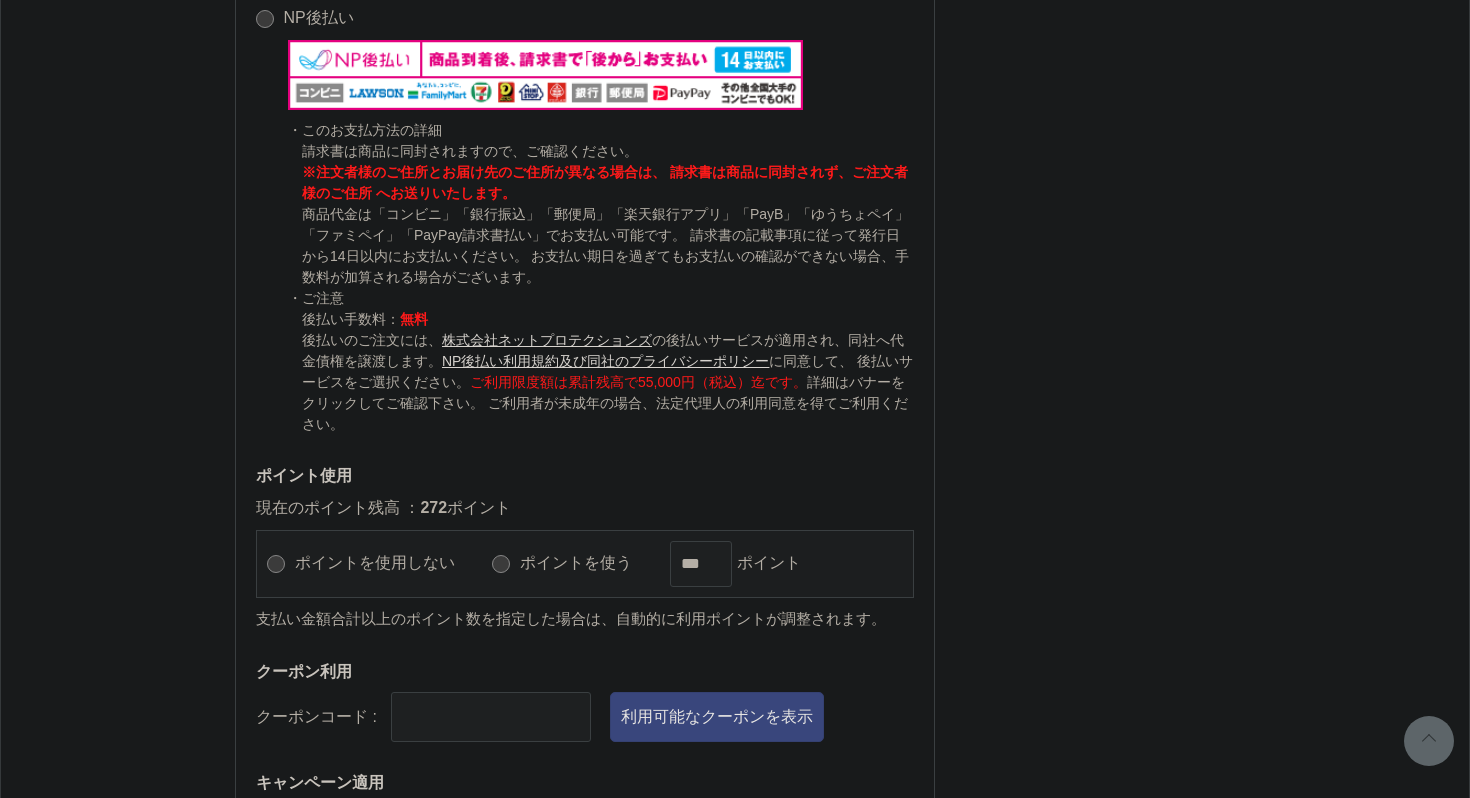 scroll, scrollTop: 2258, scrollLeft: 0, axis: vertical 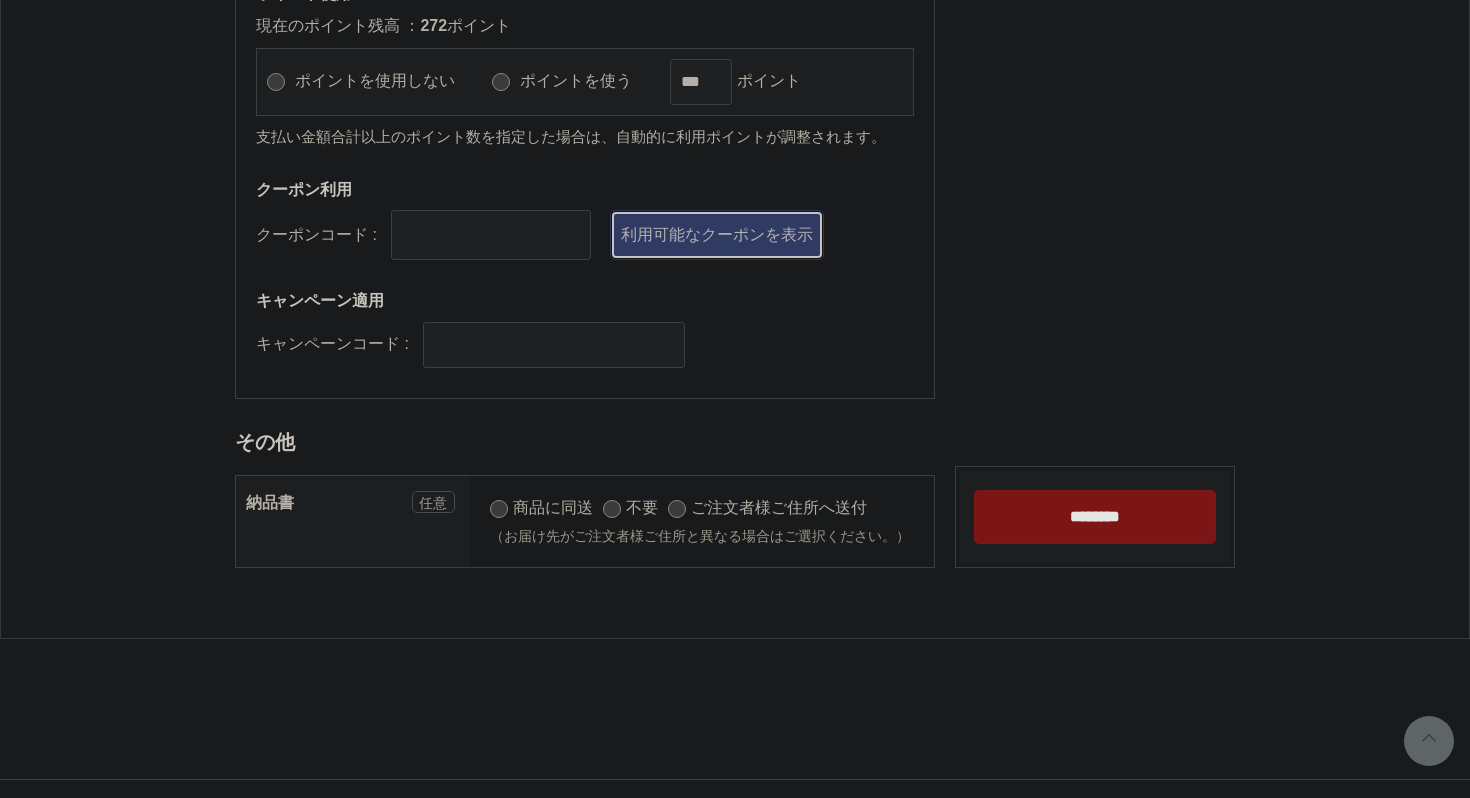 click on "利用可能なクーポンを表示" at bounding box center (717, 235) 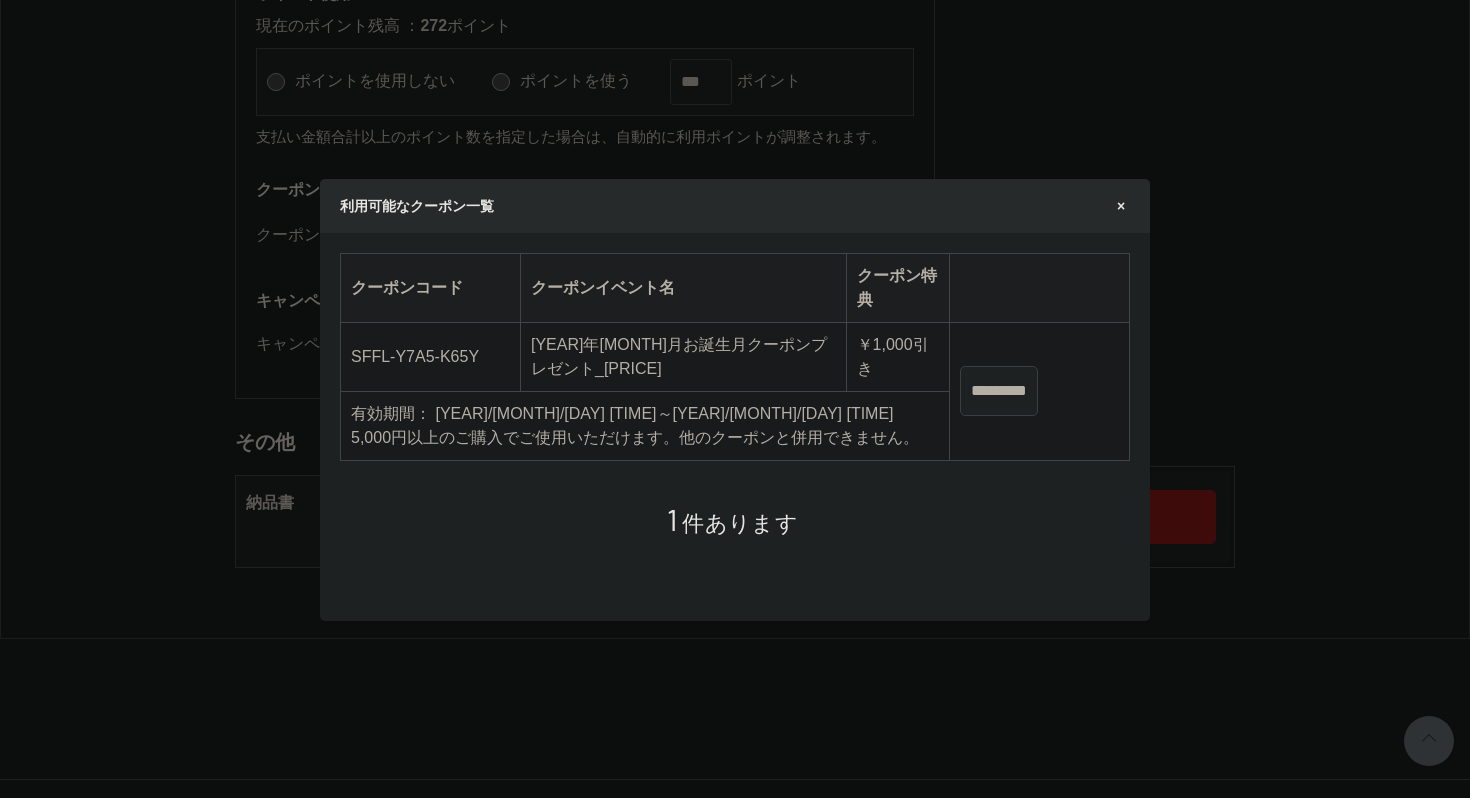 scroll, scrollTop: 0, scrollLeft: 0, axis: both 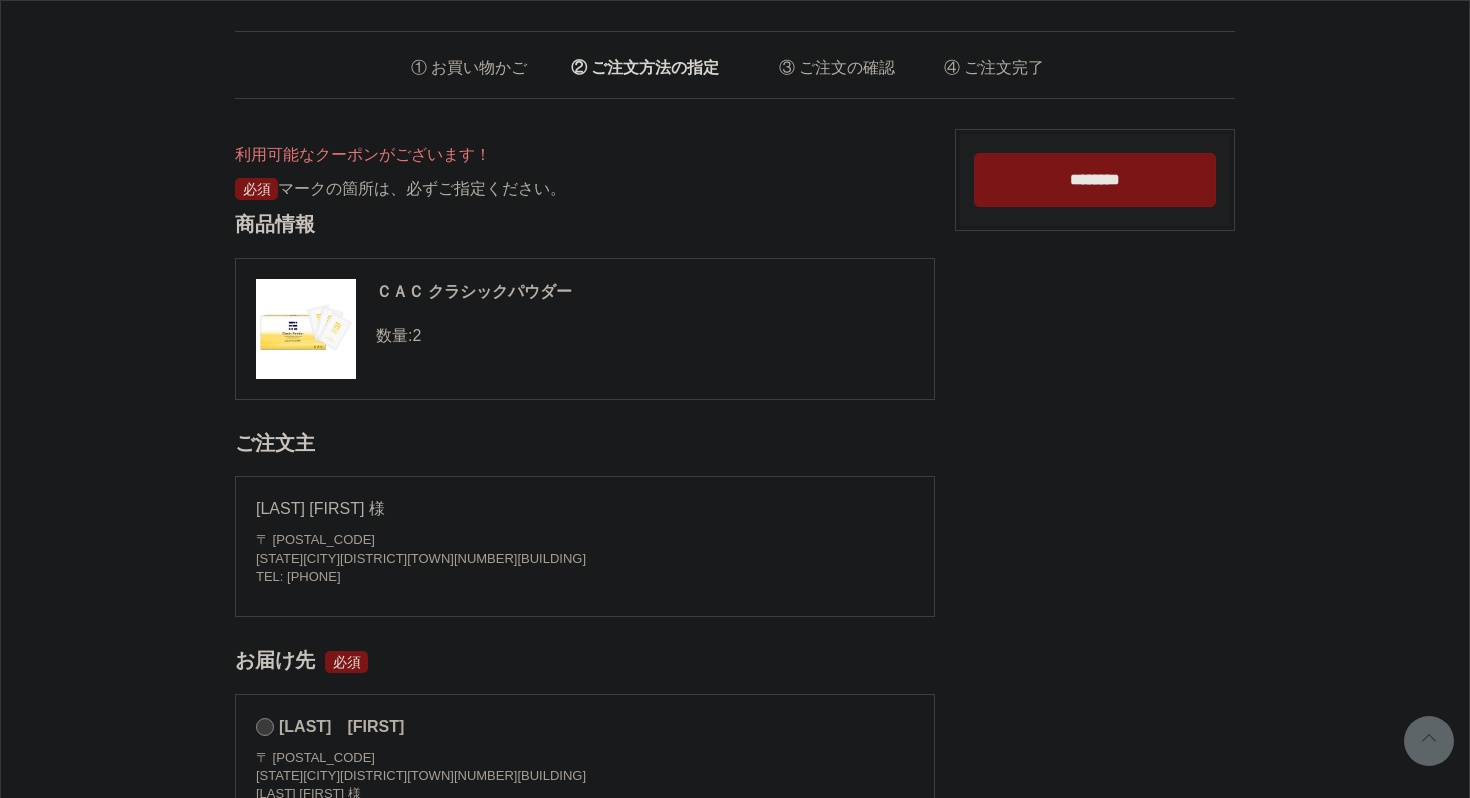 click on "********" at bounding box center (1095, 180) 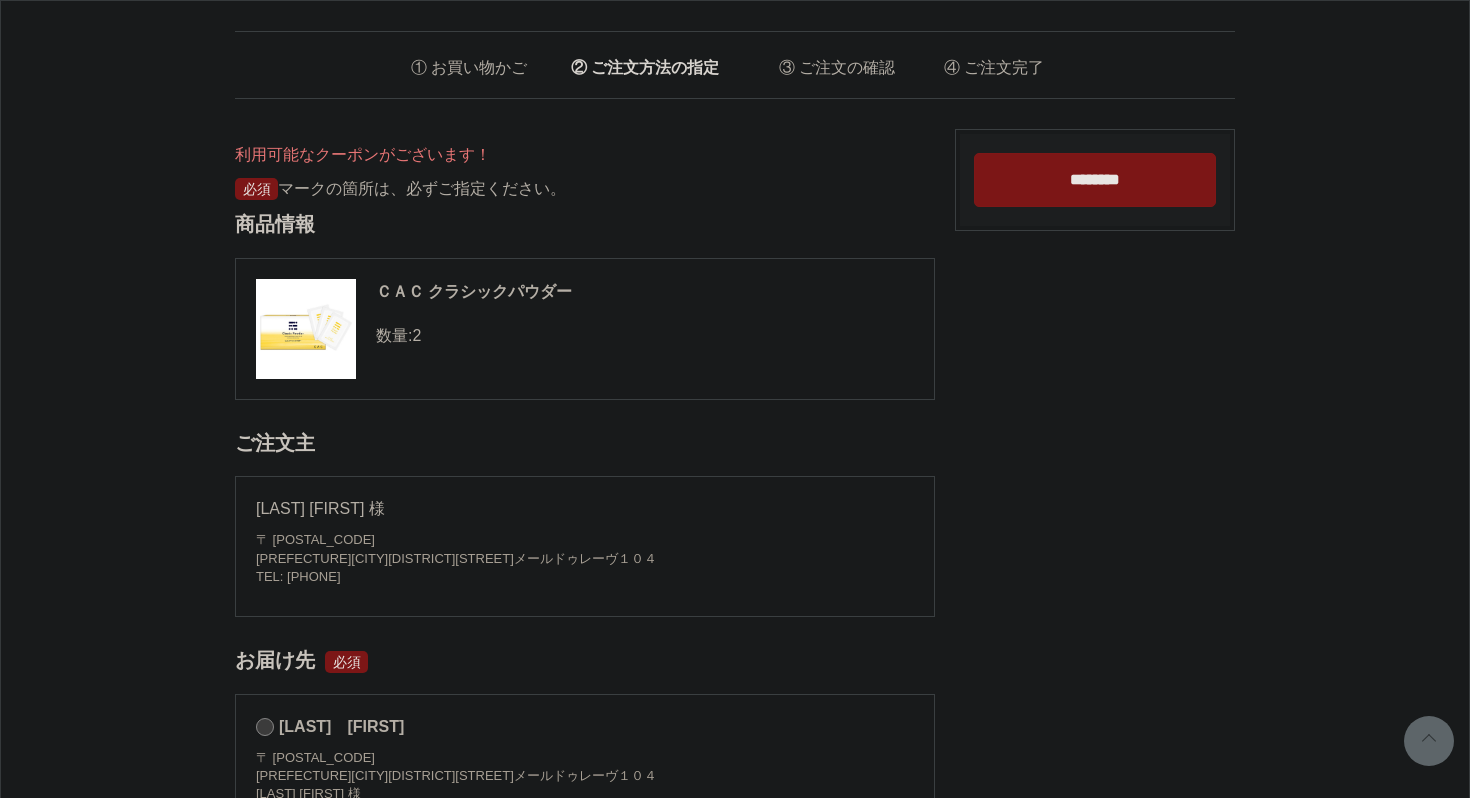 scroll, scrollTop: 2291, scrollLeft: 0, axis: vertical 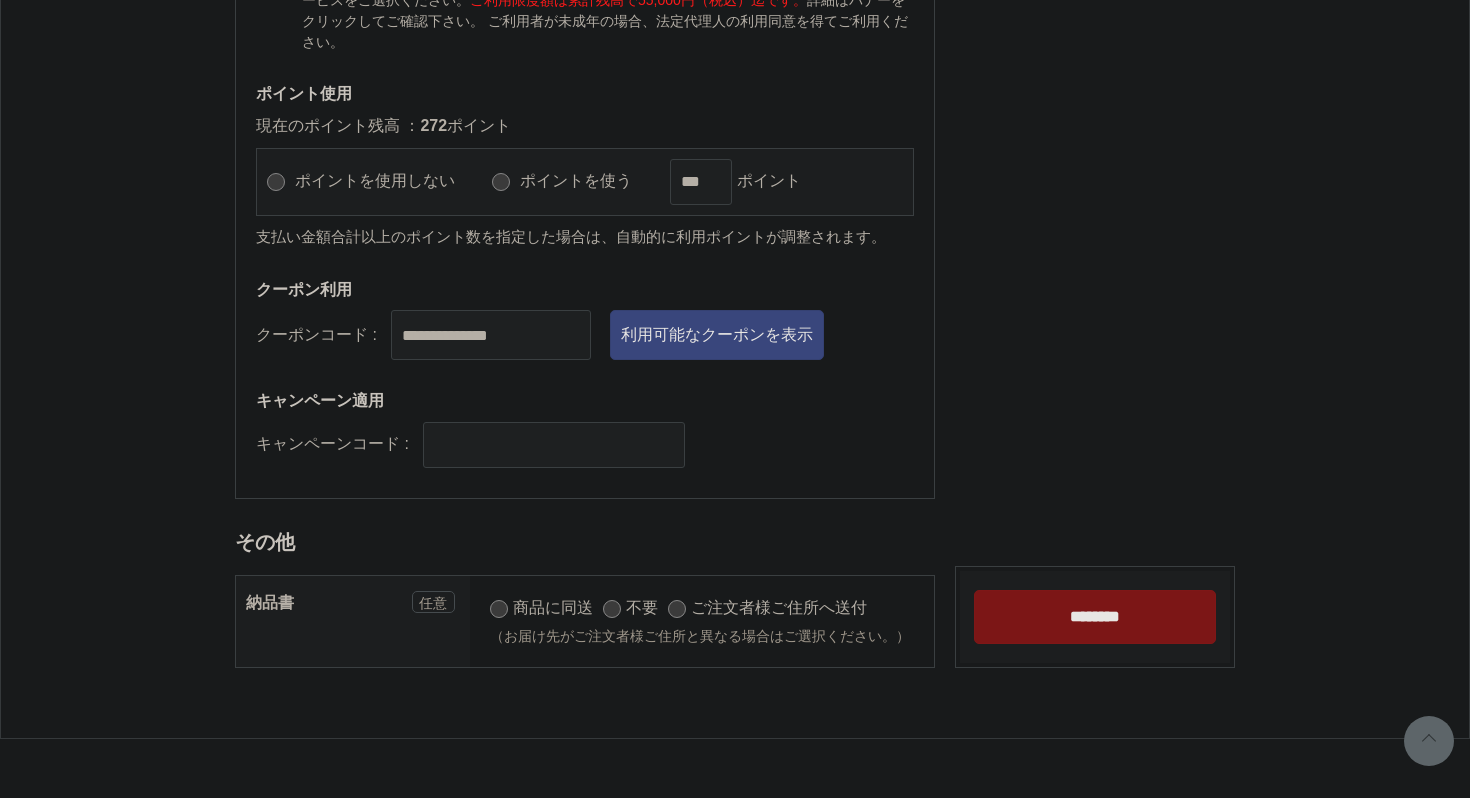 click on "ポイントを使用しない
ポイントを使う
*** ポイント" at bounding box center [585, 182] 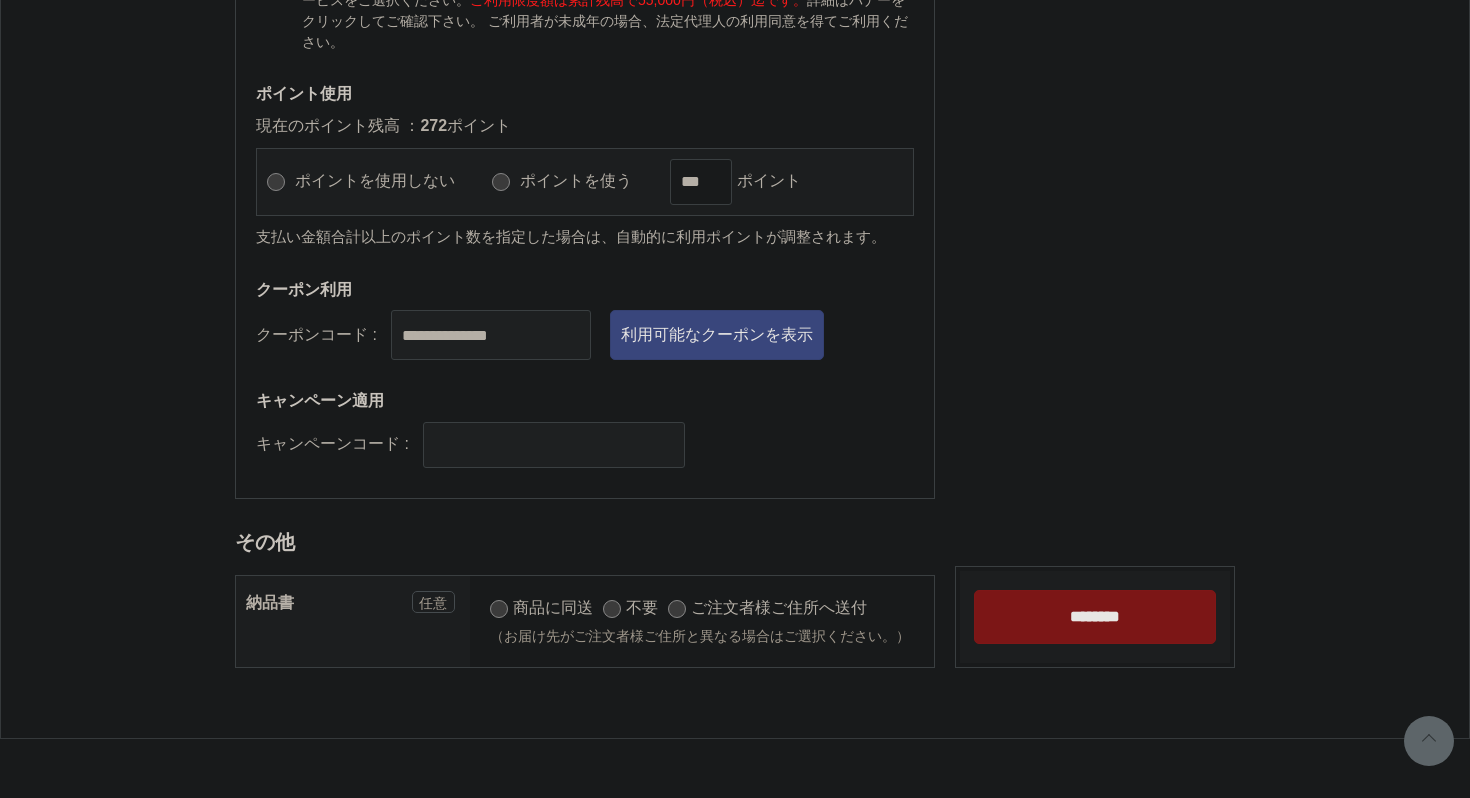 click on "********" at bounding box center [1095, 617] 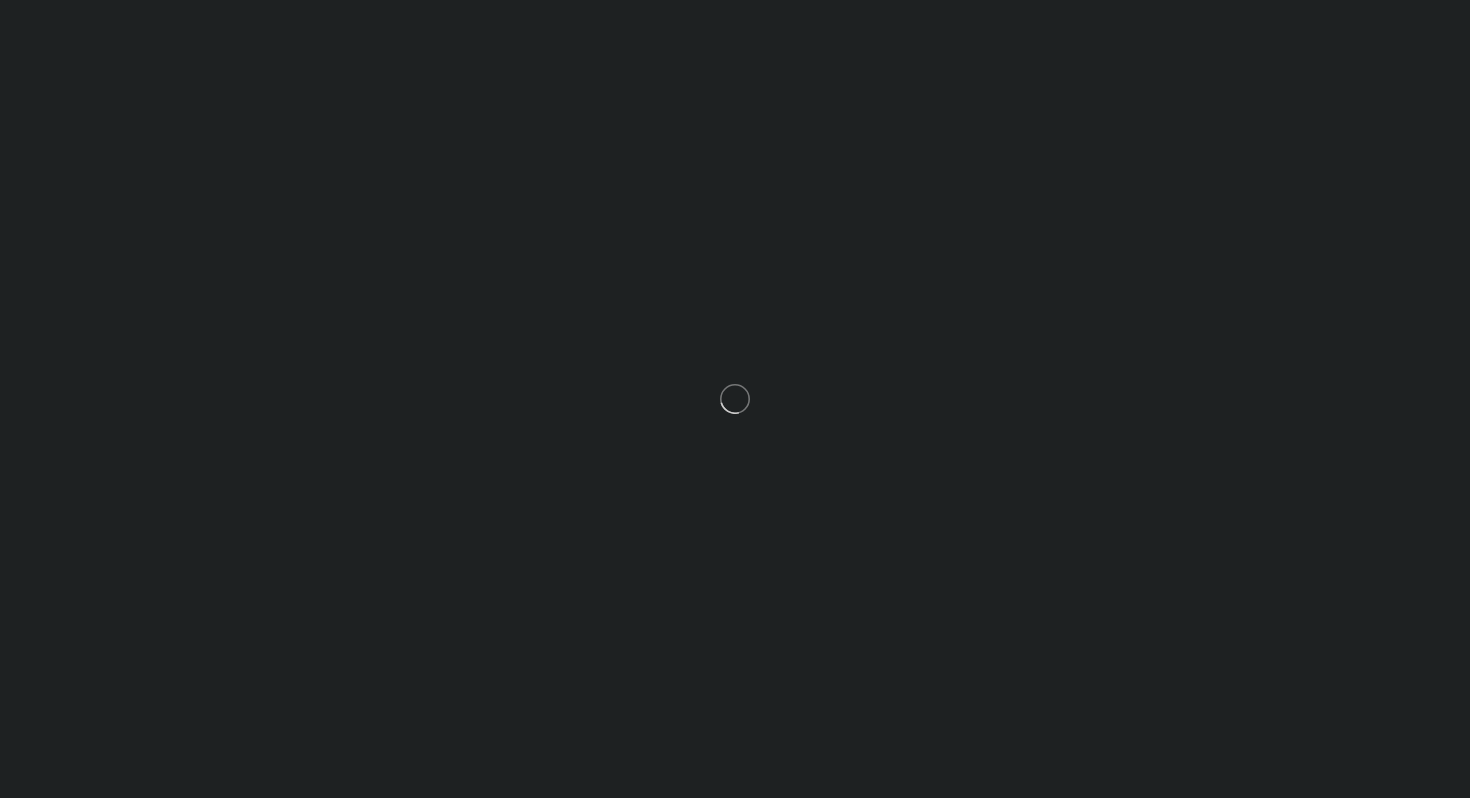 scroll, scrollTop: 0, scrollLeft: 0, axis: both 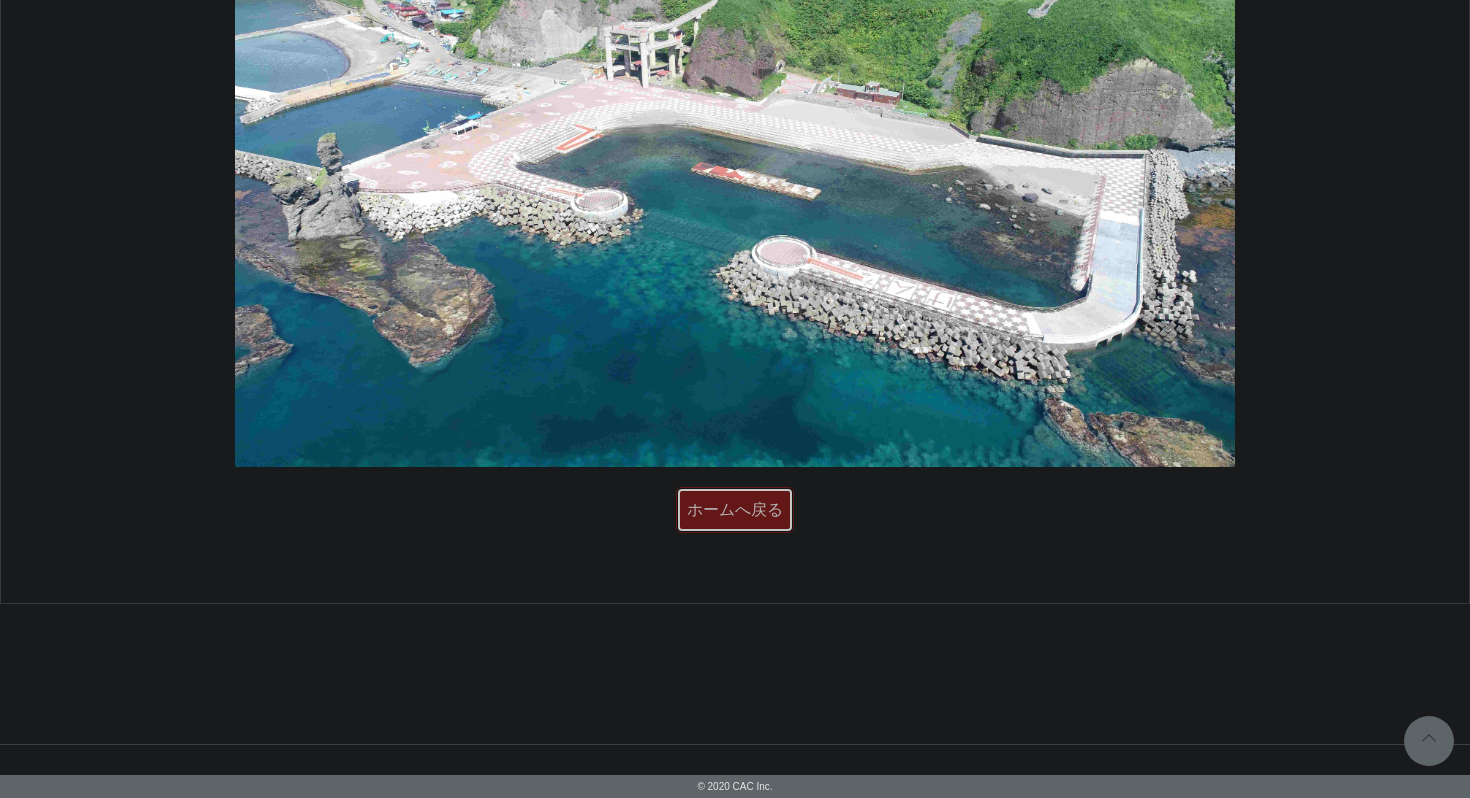 click on "ホームへ戻る" at bounding box center [735, 510] 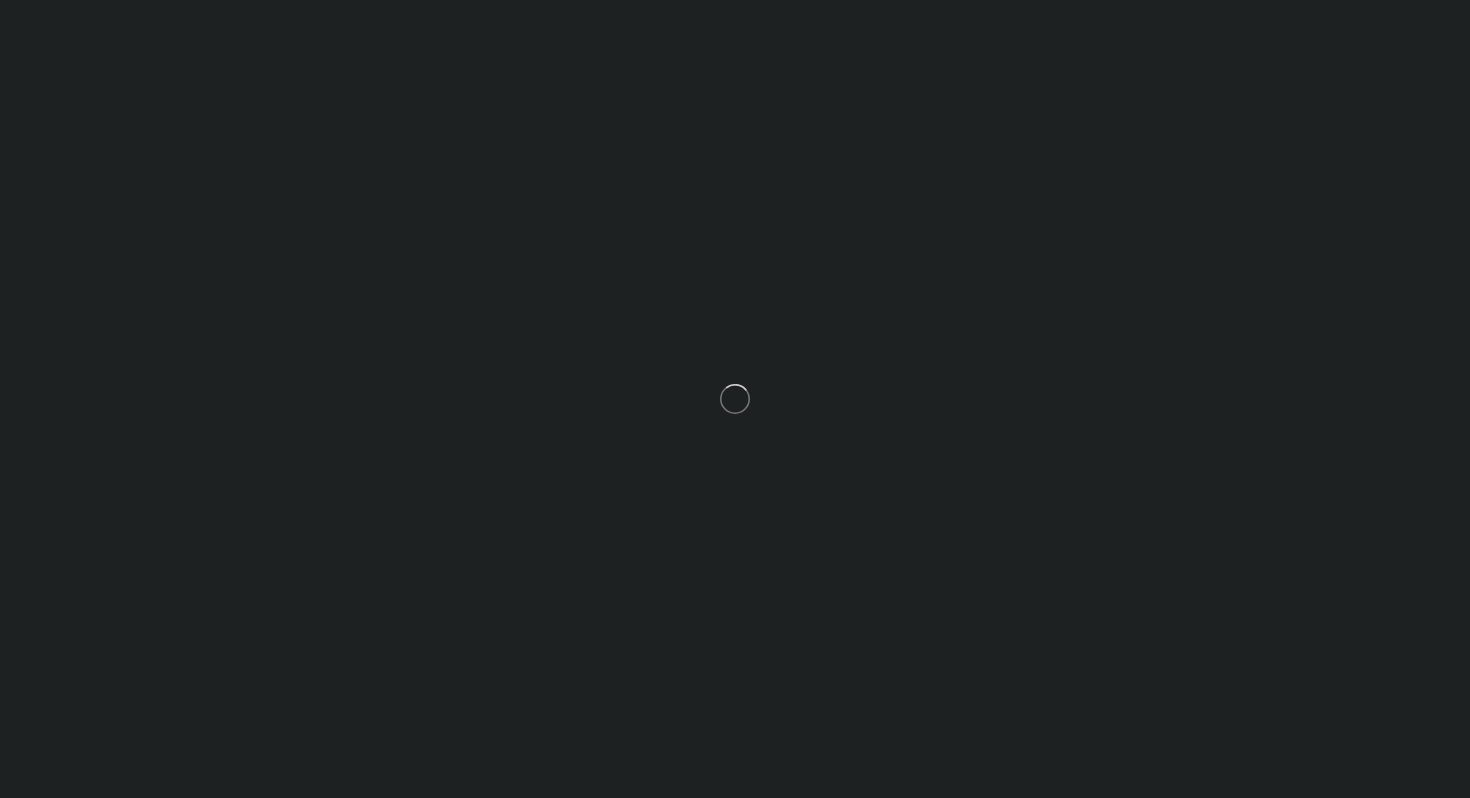 scroll, scrollTop: 0, scrollLeft: 0, axis: both 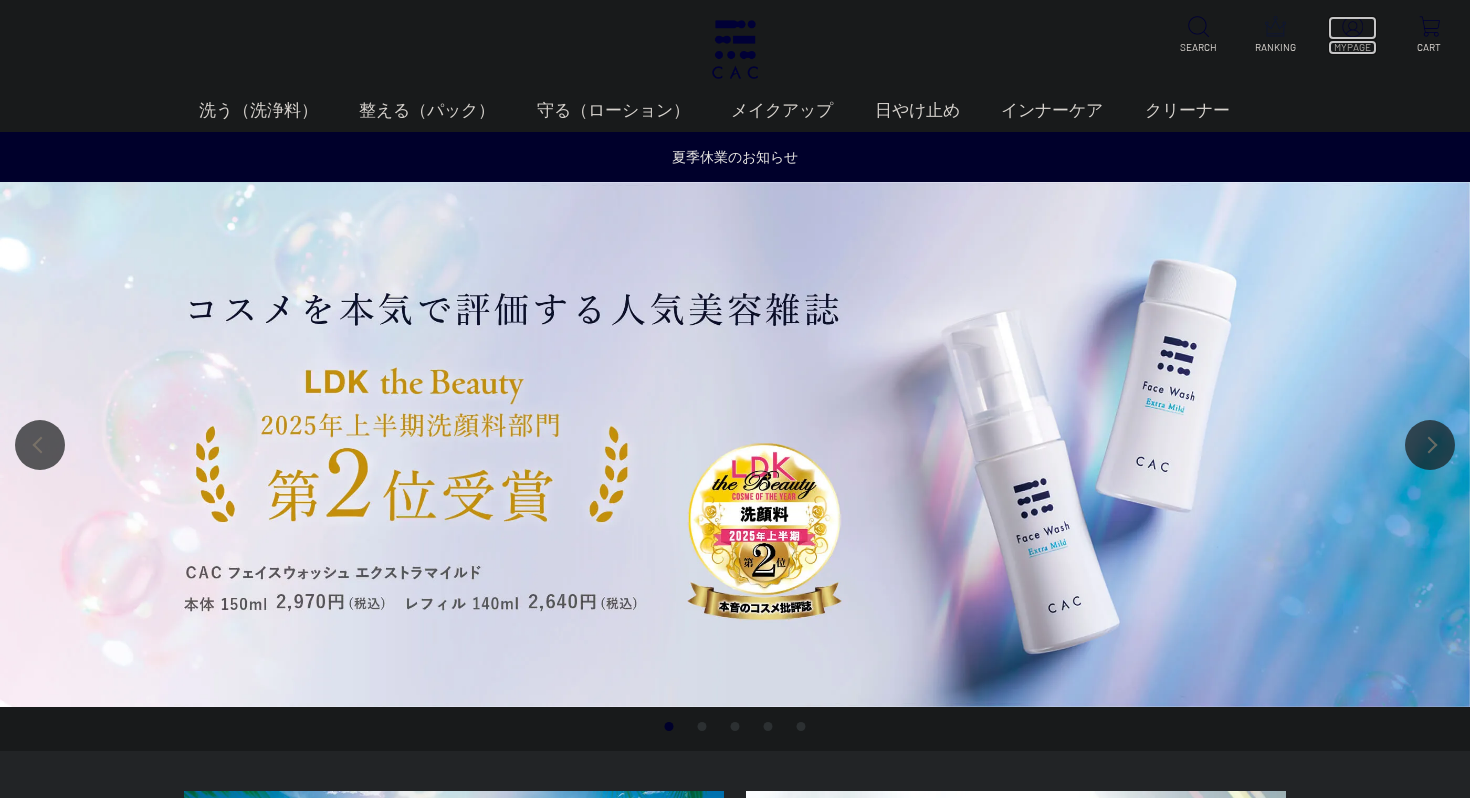 click at bounding box center (1352, 26) 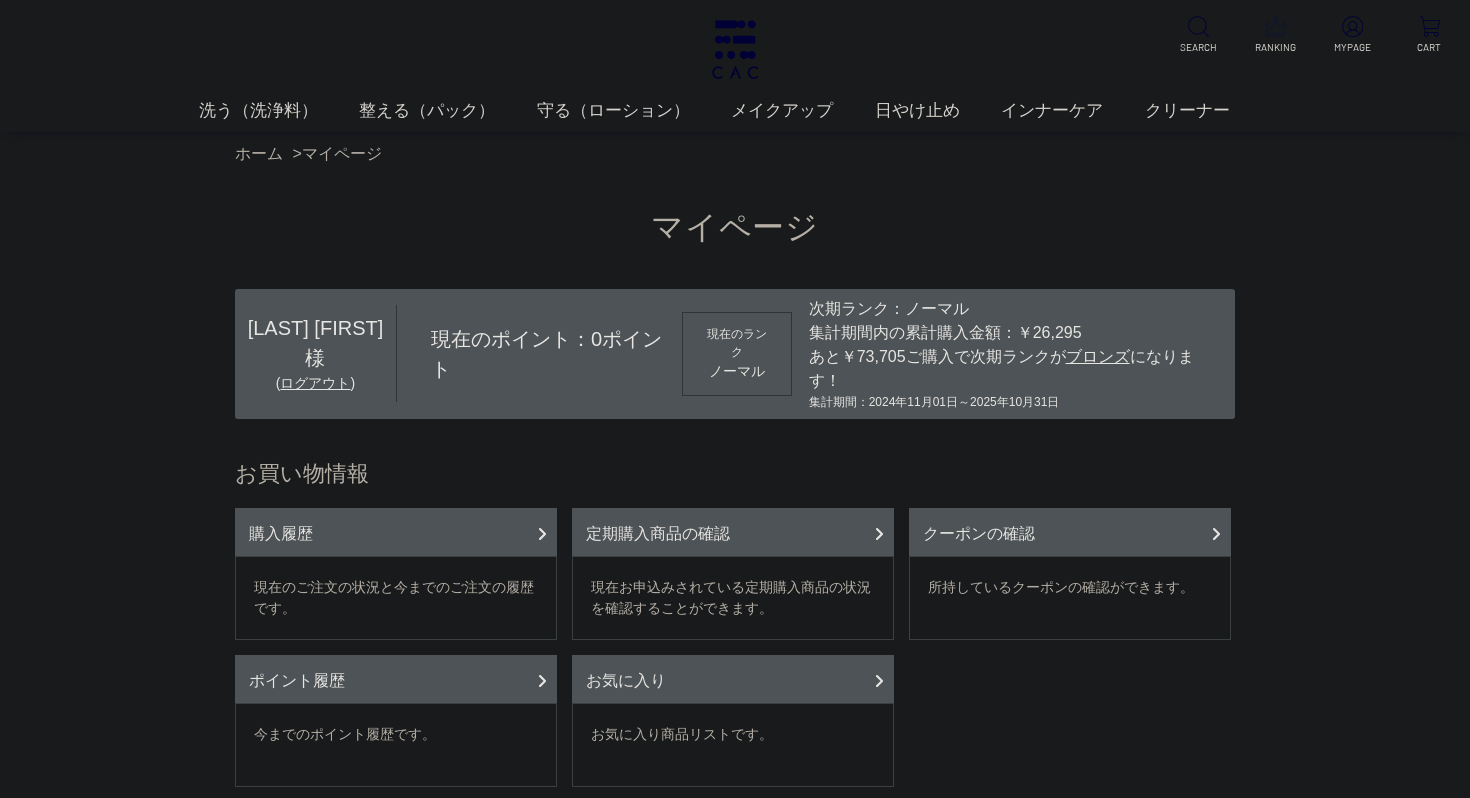 scroll, scrollTop: 0, scrollLeft: 0, axis: both 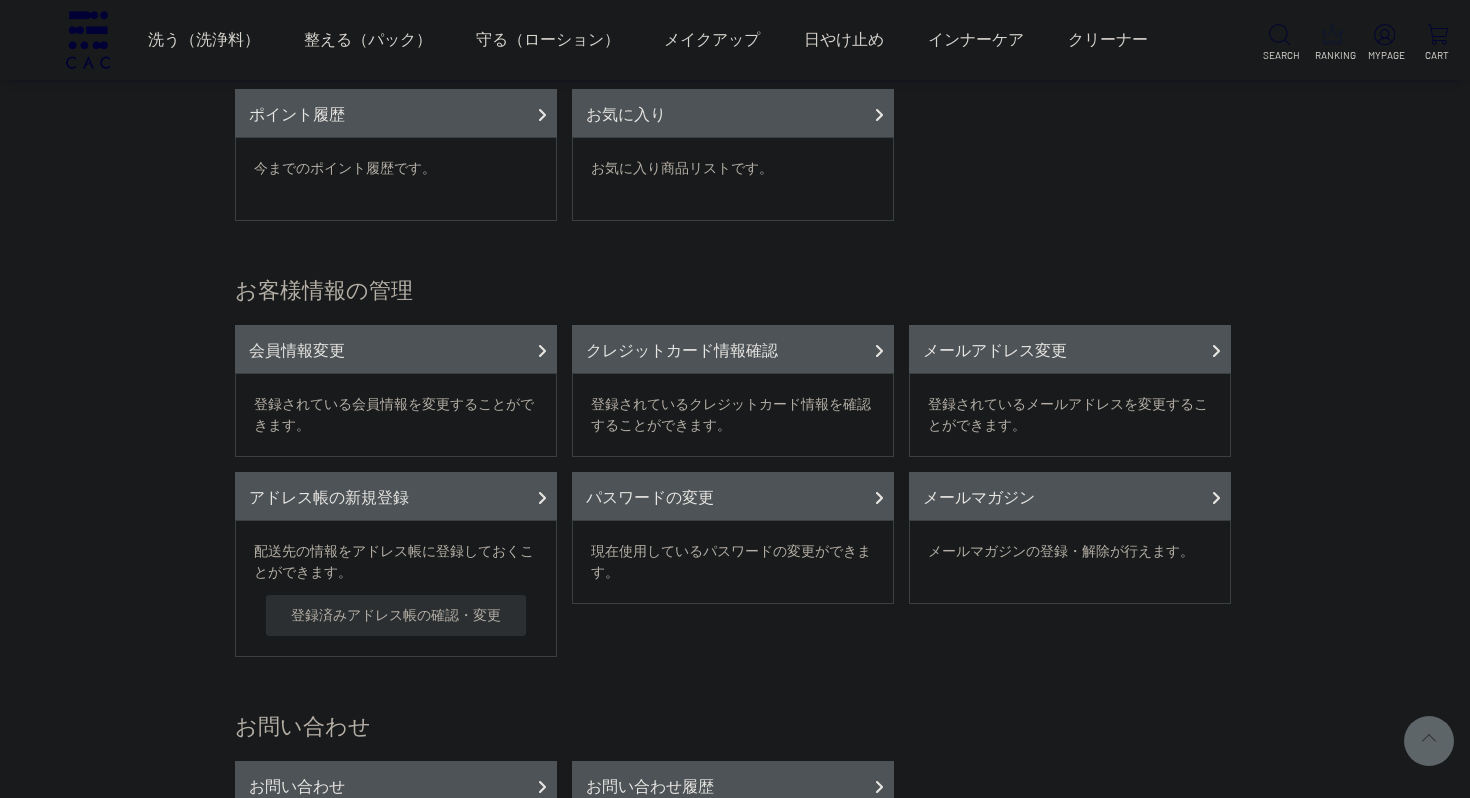 click on "登録されている会員情報を変更することができます。" at bounding box center (396, 415) 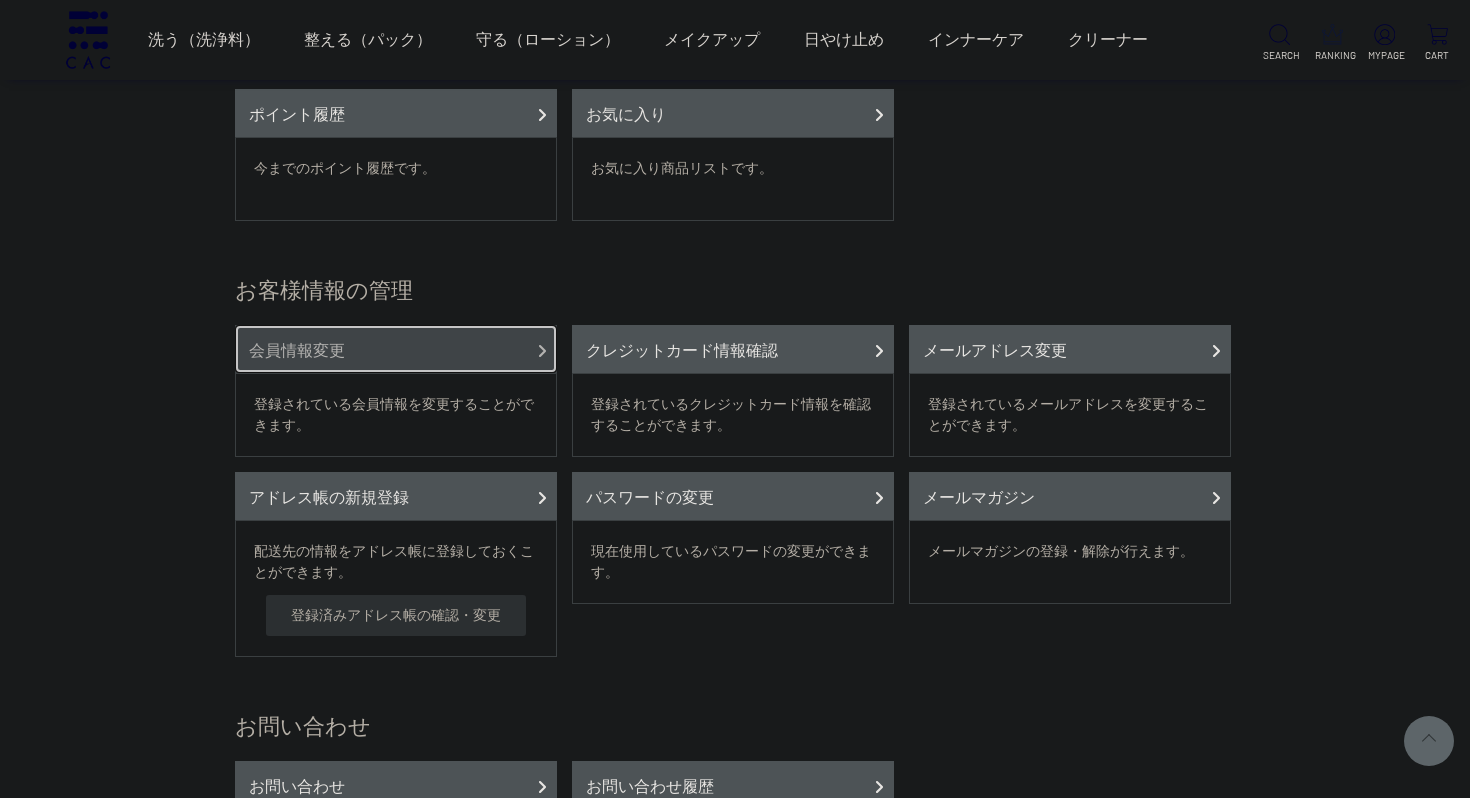 click on "会員情報変更" at bounding box center [396, 349] 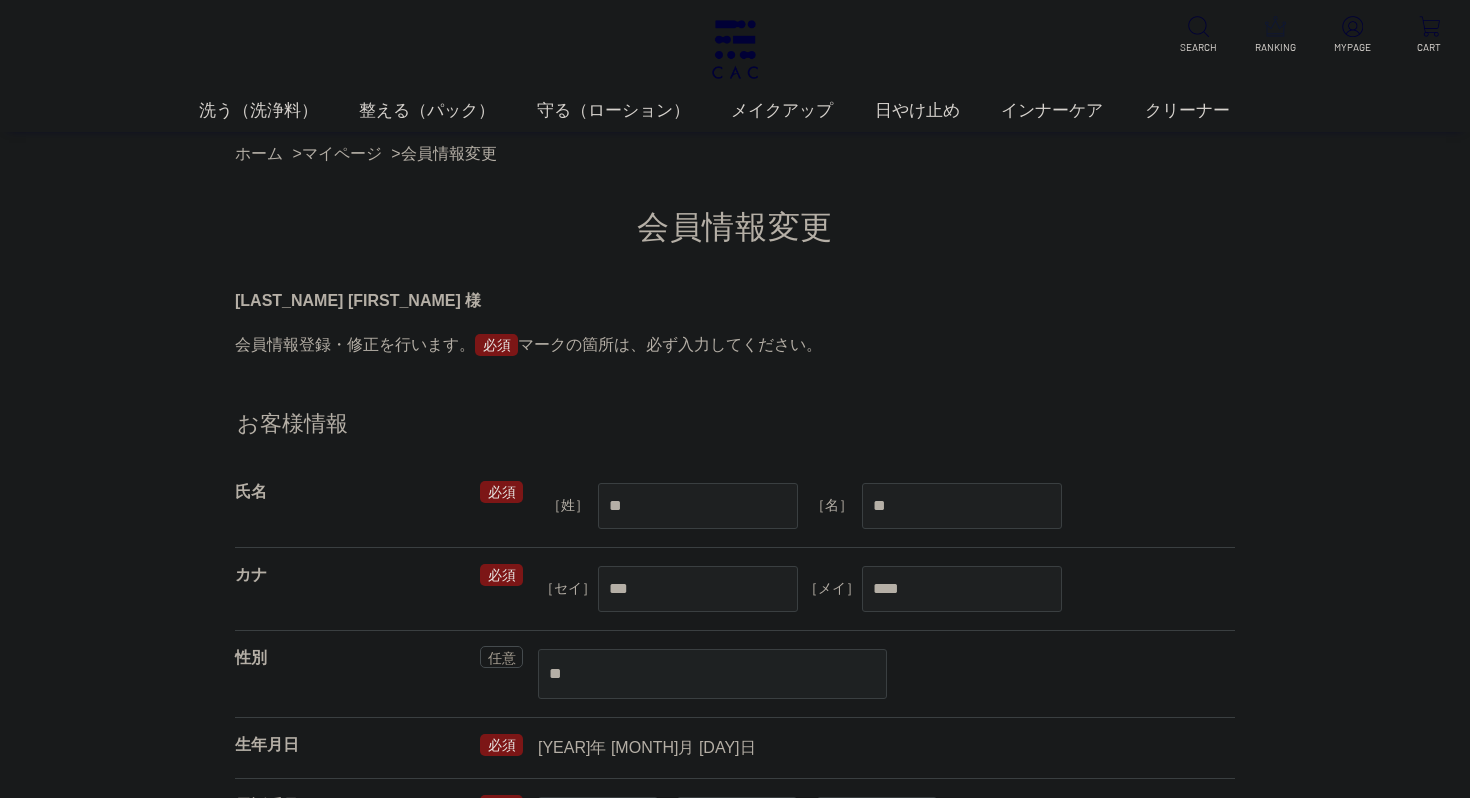 scroll, scrollTop: 0, scrollLeft: 0, axis: both 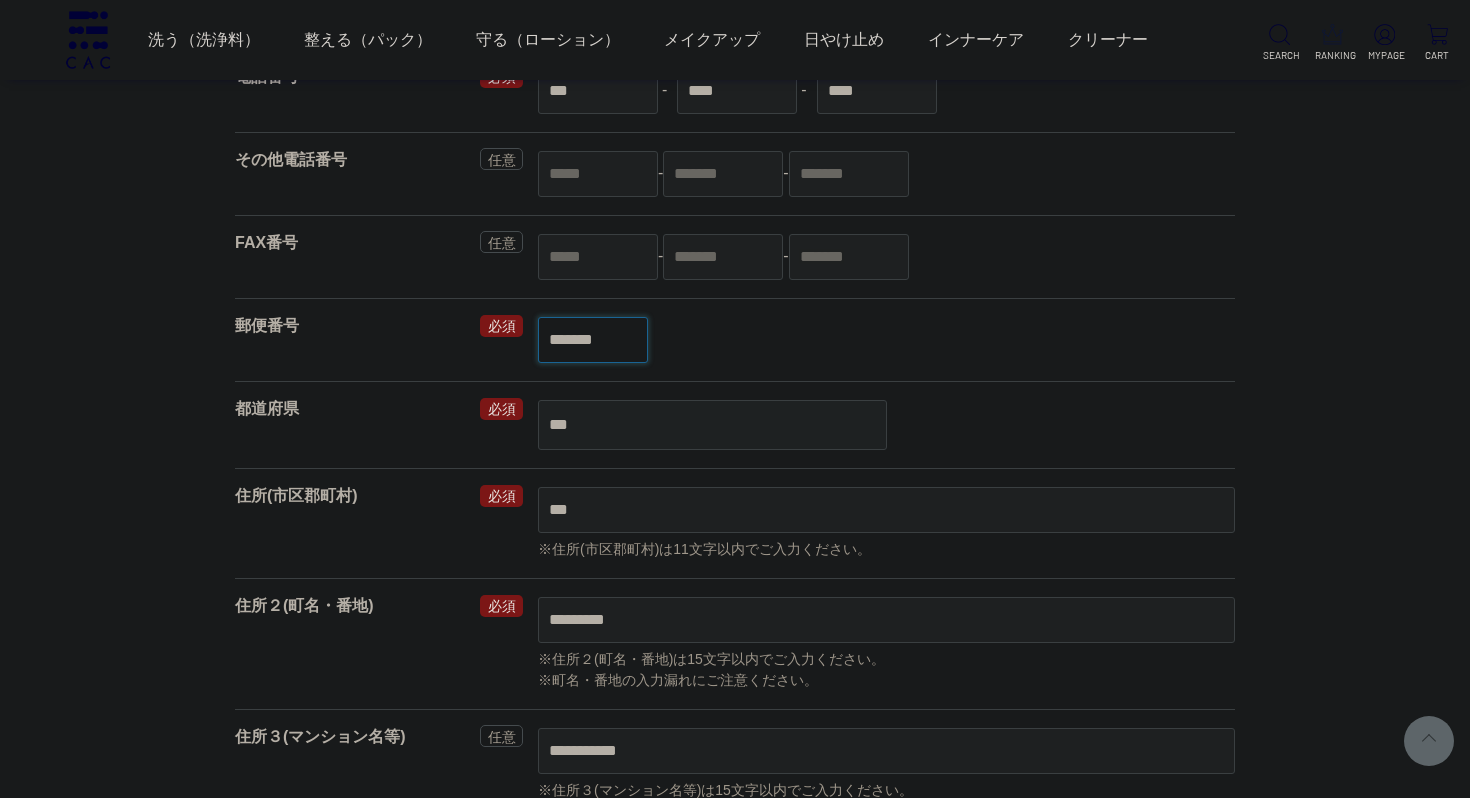 drag, startPoint x: 632, startPoint y: 338, endPoint x: 486, endPoint y: 338, distance: 146 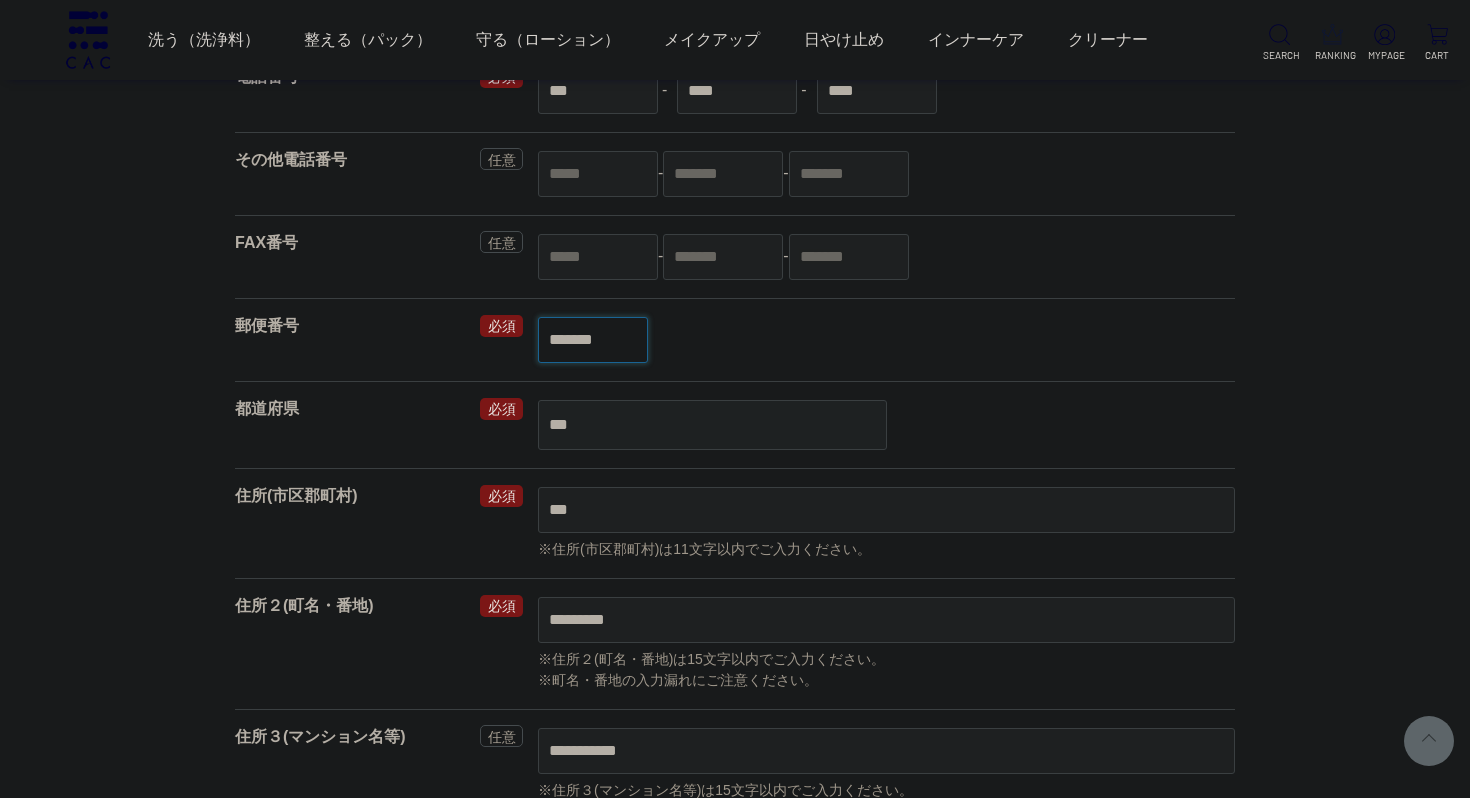 click on "郵便番号
*******" at bounding box center [735, 339] 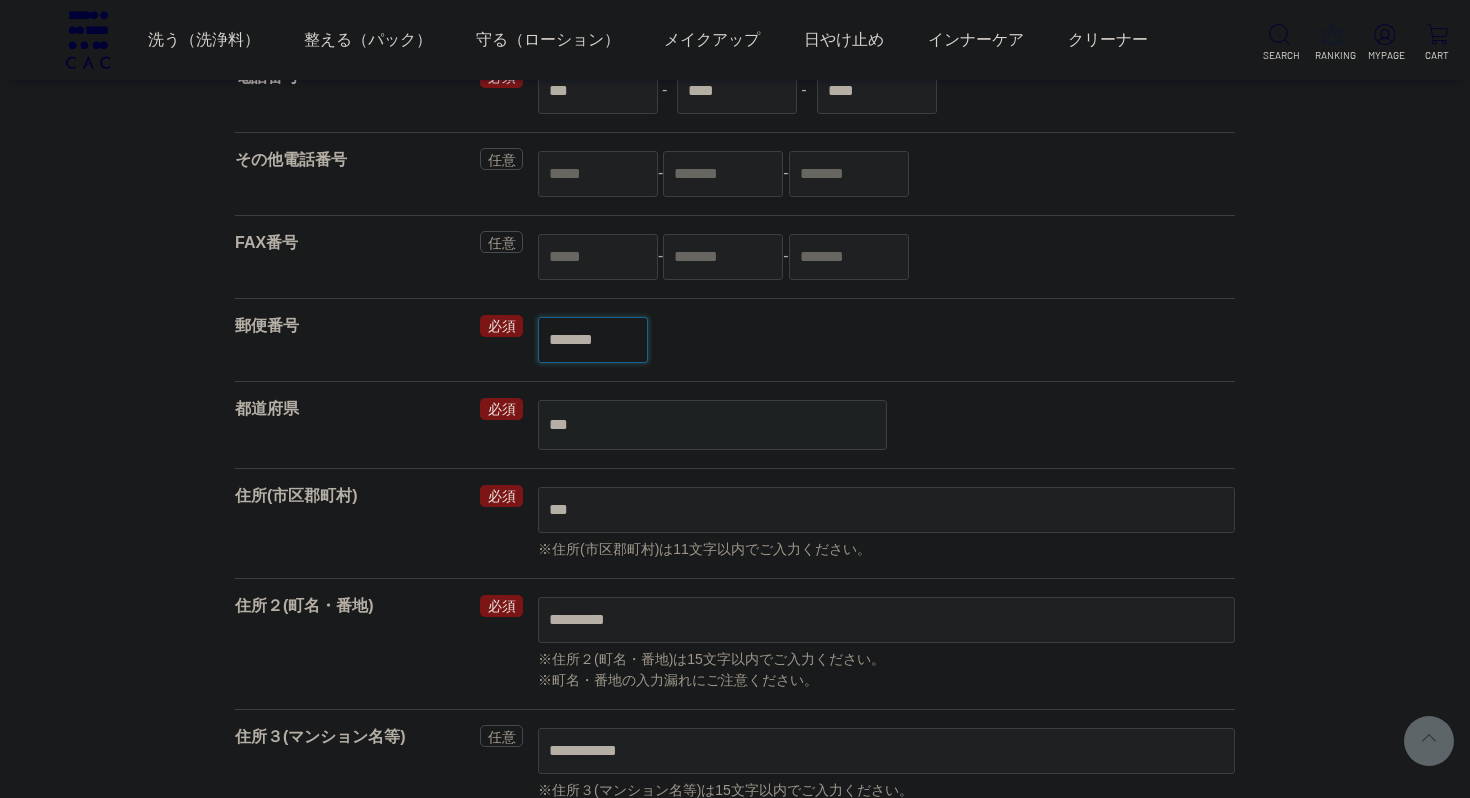 type on "*******" 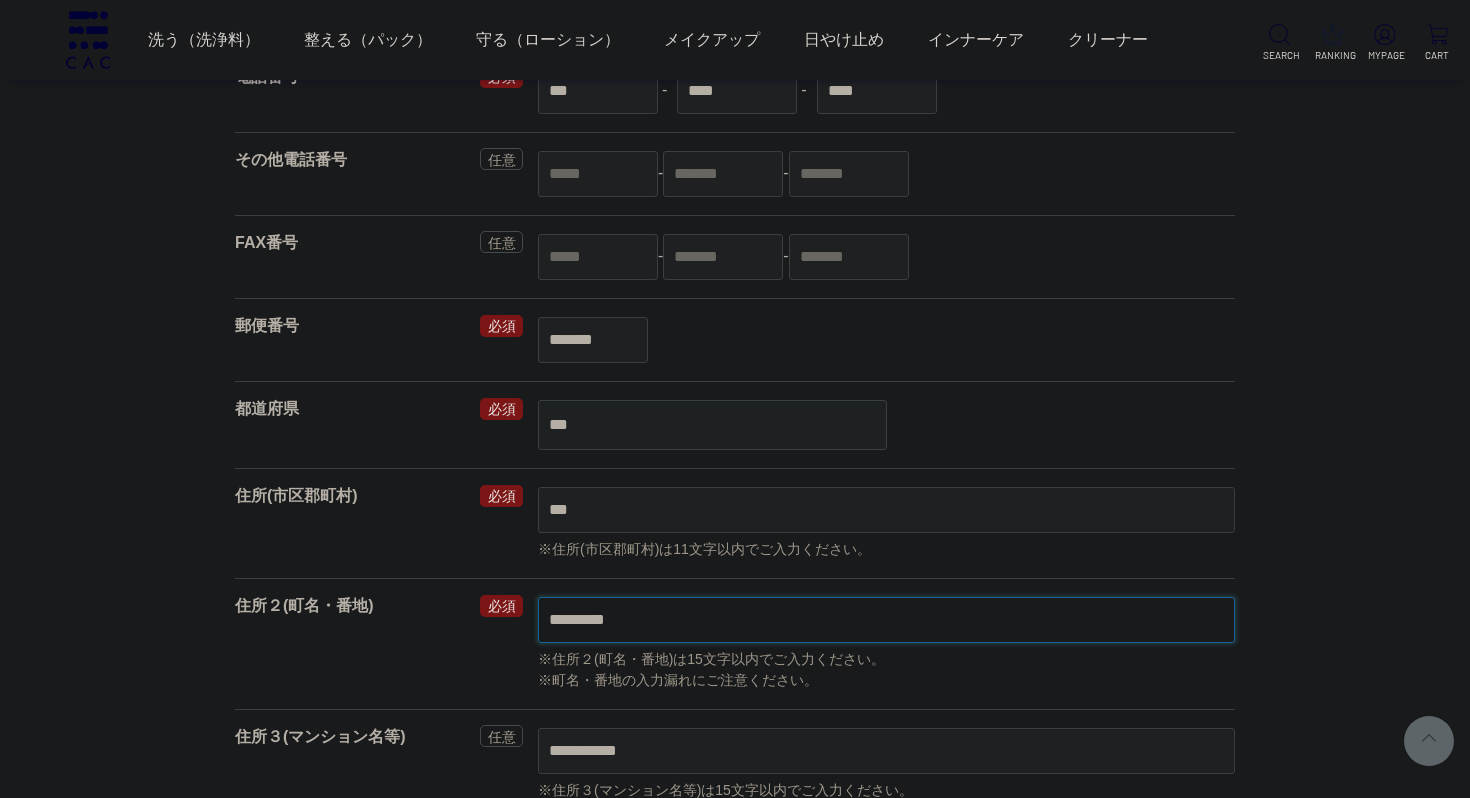 select on "****" 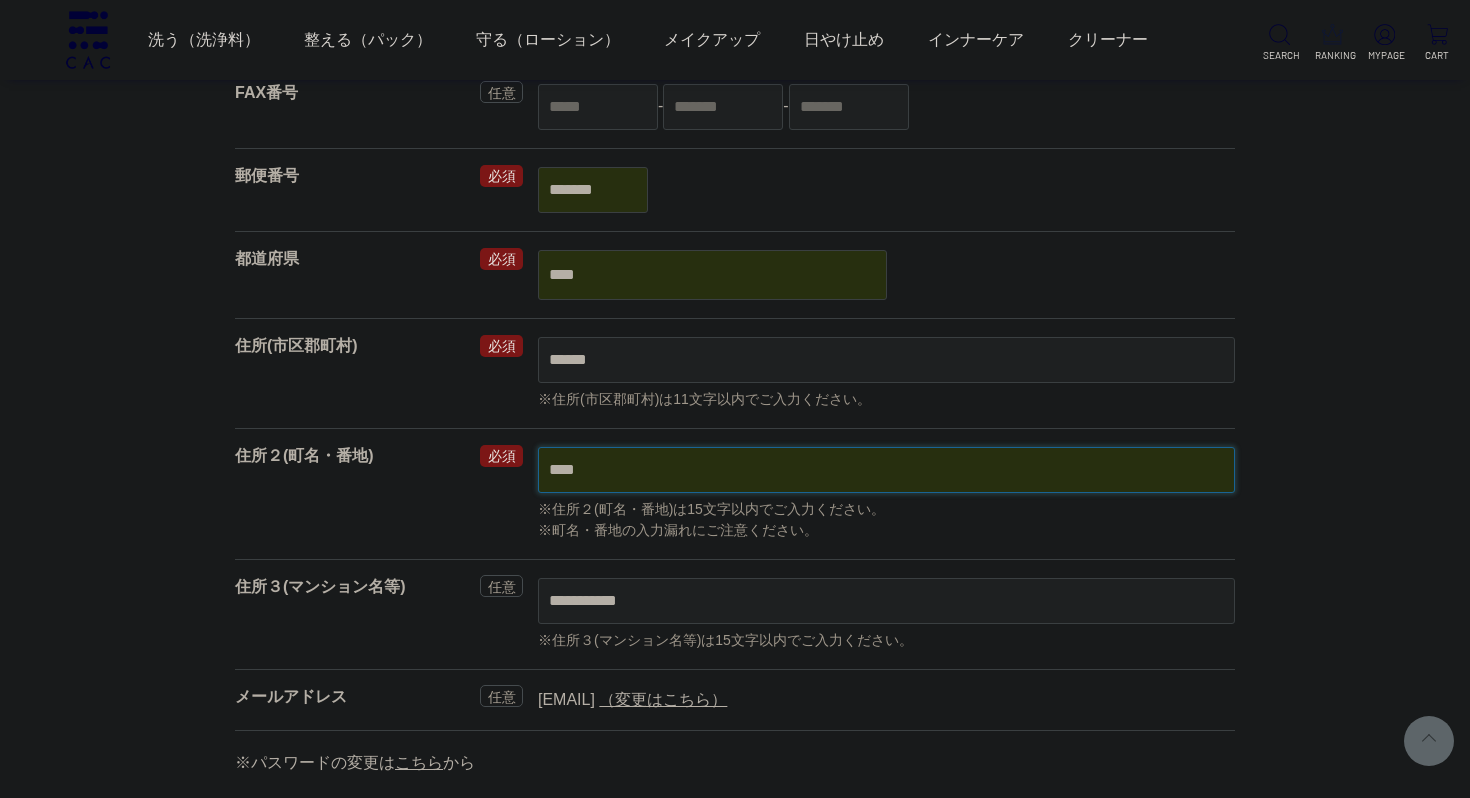 scroll, scrollTop: 780, scrollLeft: 0, axis: vertical 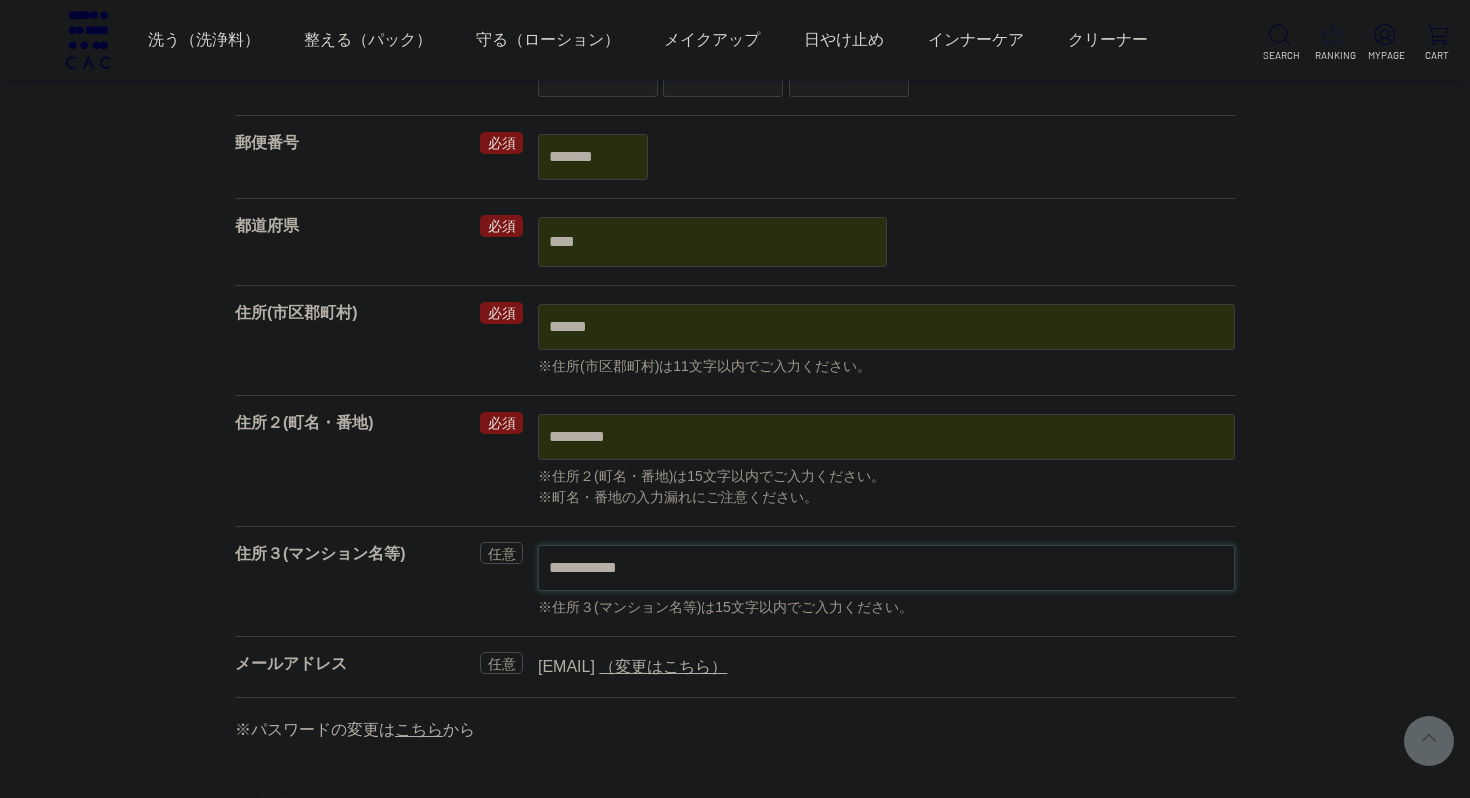 type on "*********" 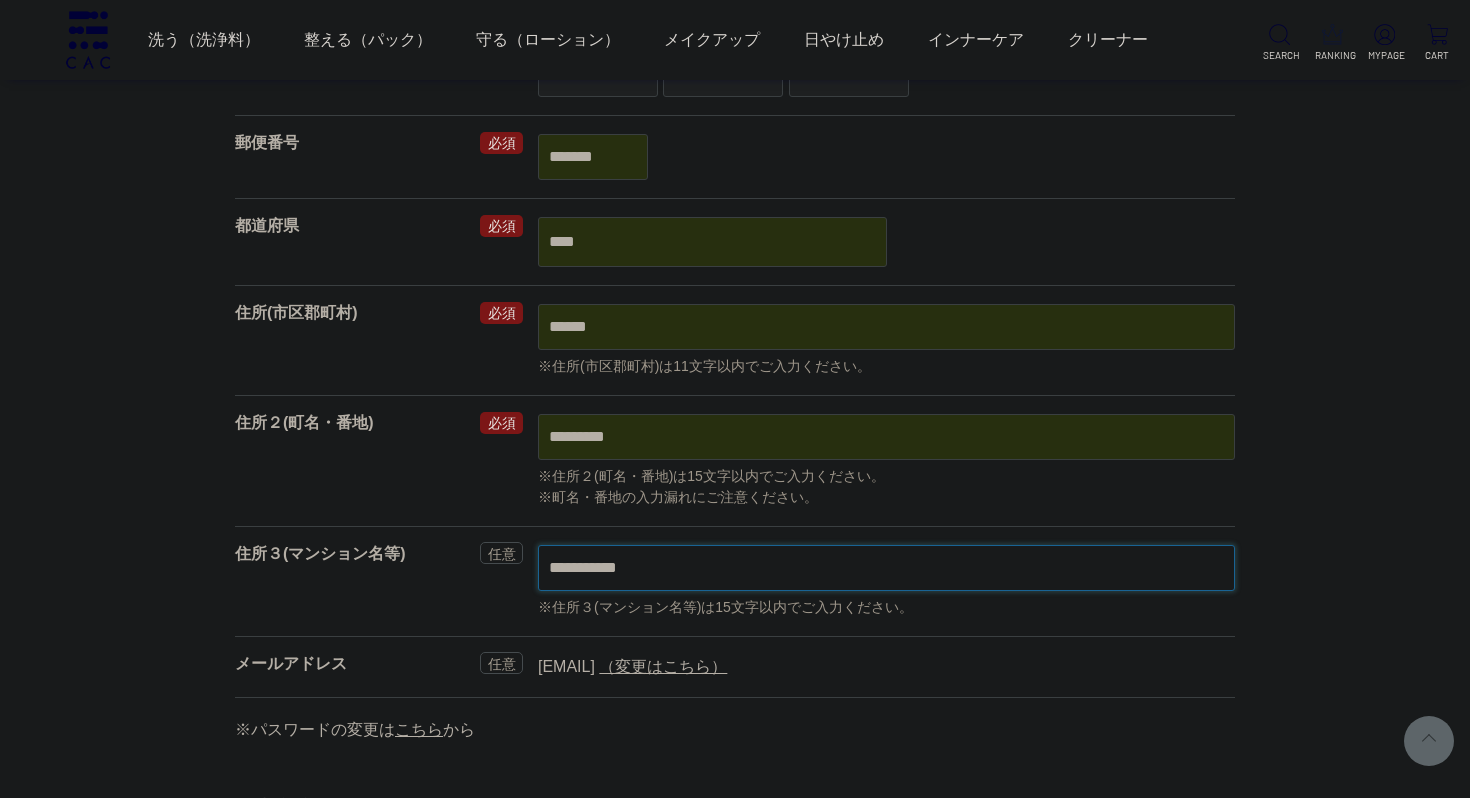 drag, startPoint x: 698, startPoint y: 576, endPoint x: 291, endPoint y: 572, distance: 407.01965 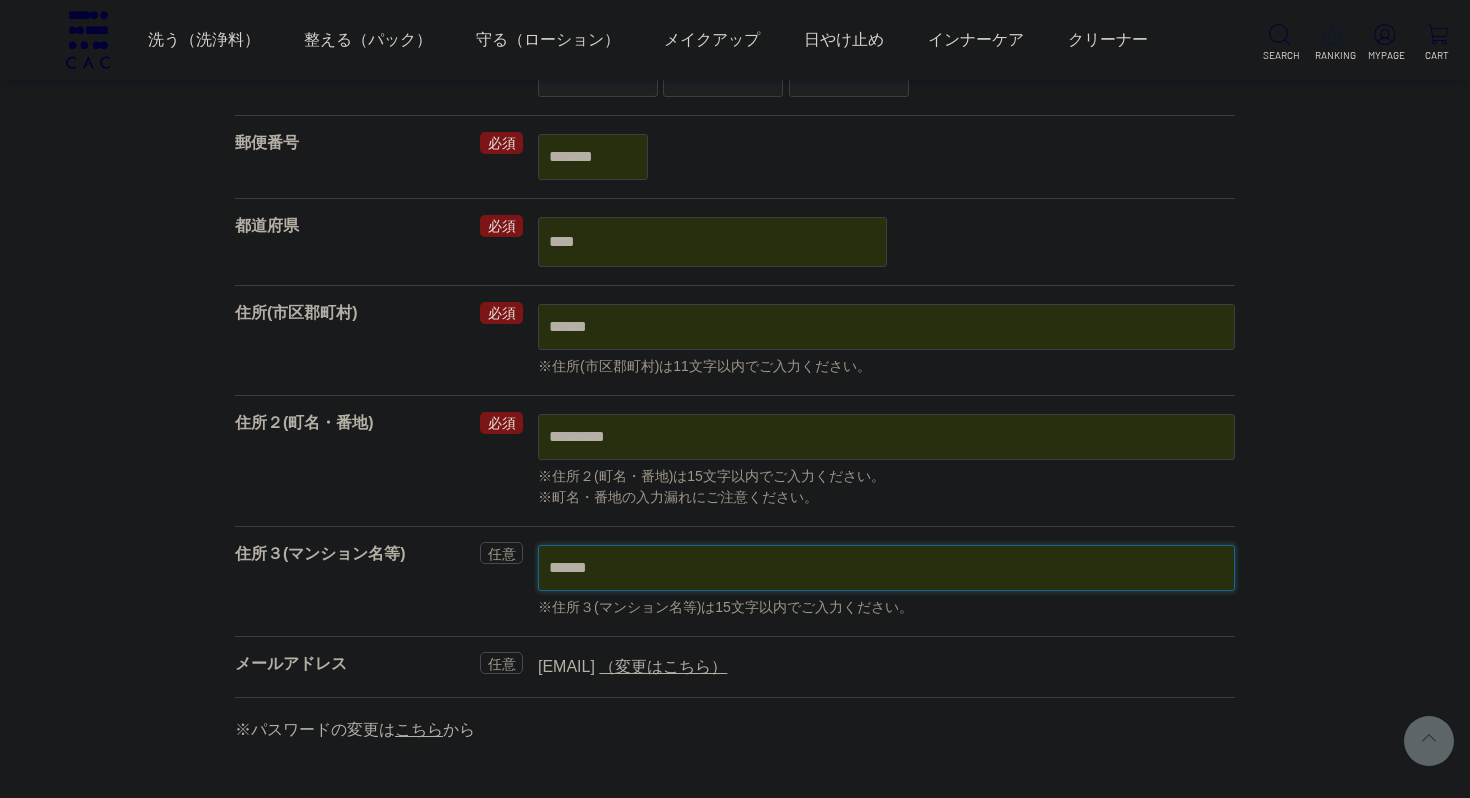 type on "**********" 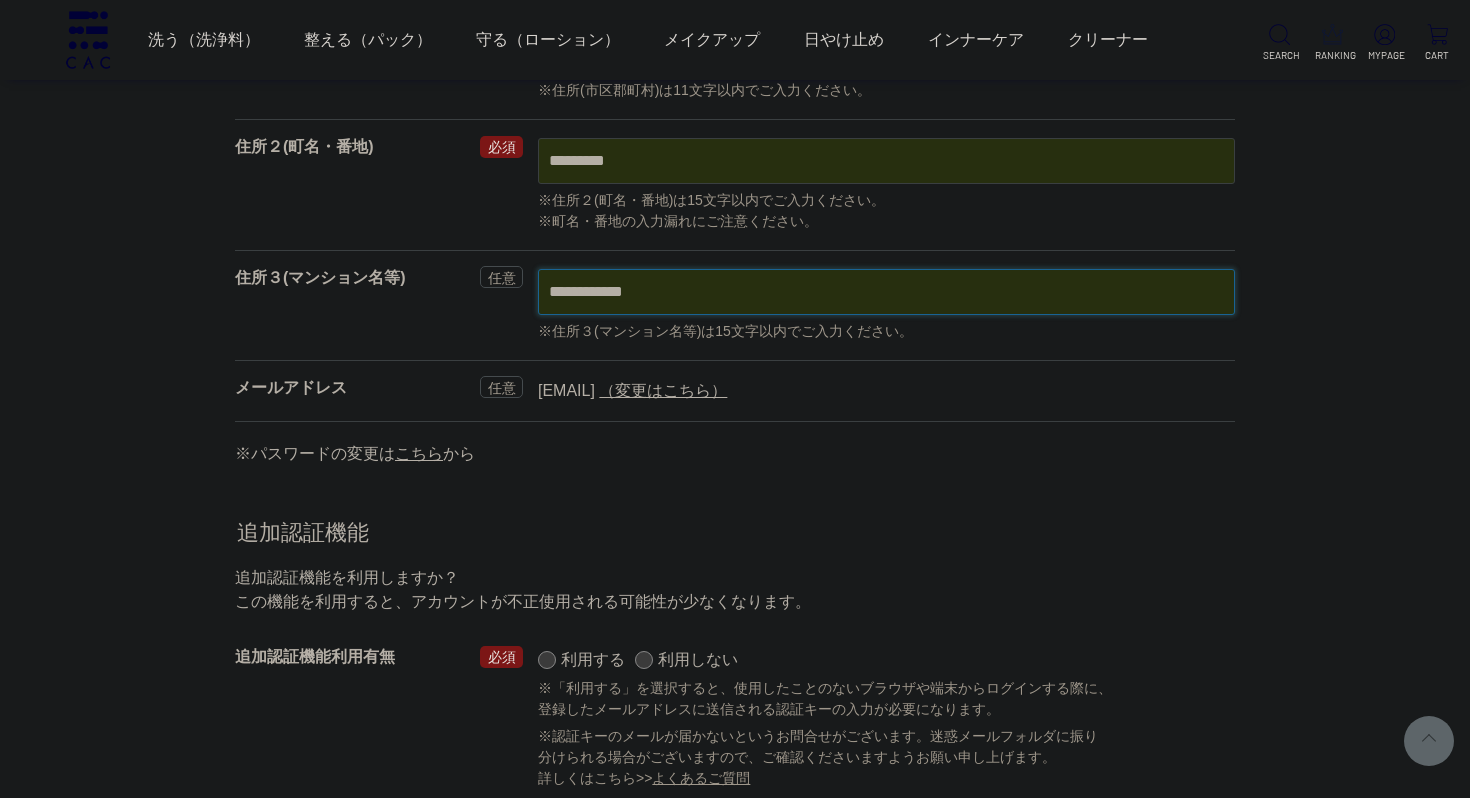 scroll, scrollTop: 1258, scrollLeft: 0, axis: vertical 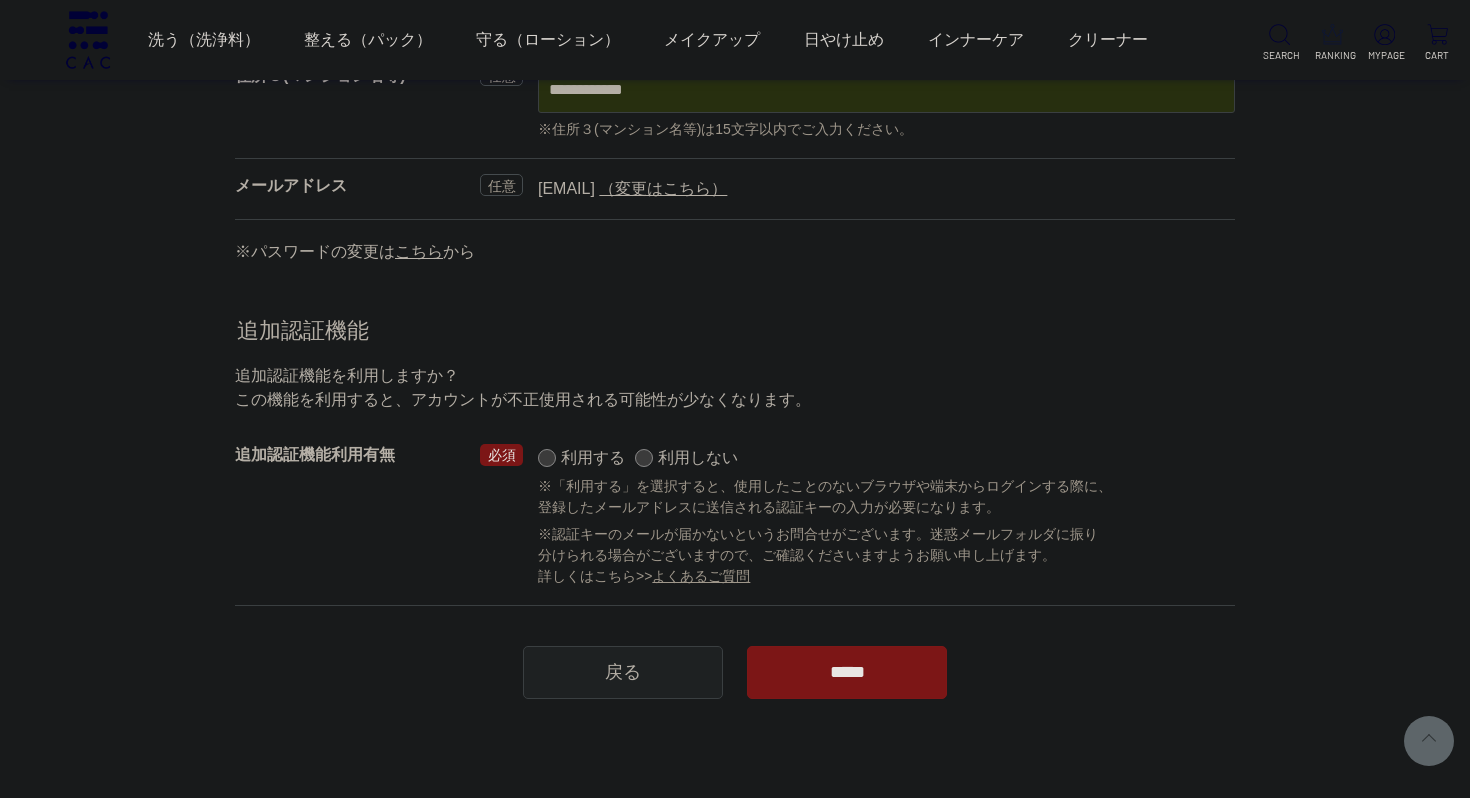 click on "*****" at bounding box center (847, 672) 